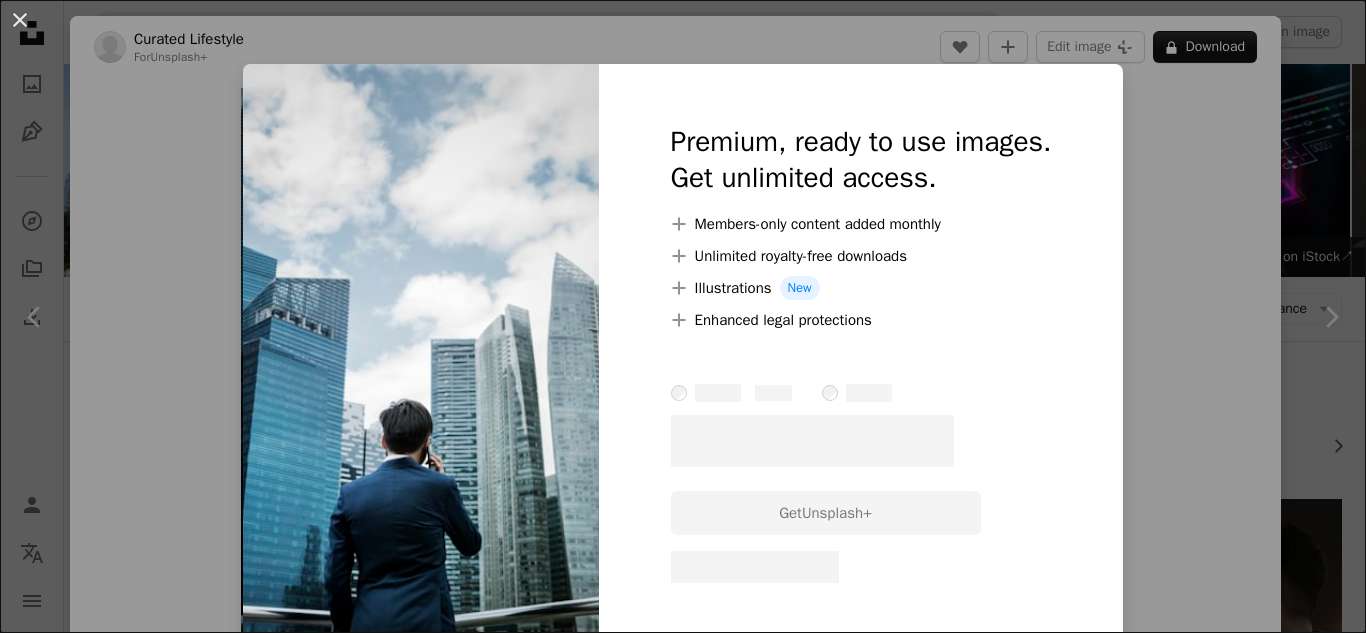 scroll, scrollTop: 1600, scrollLeft: 0, axis: vertical 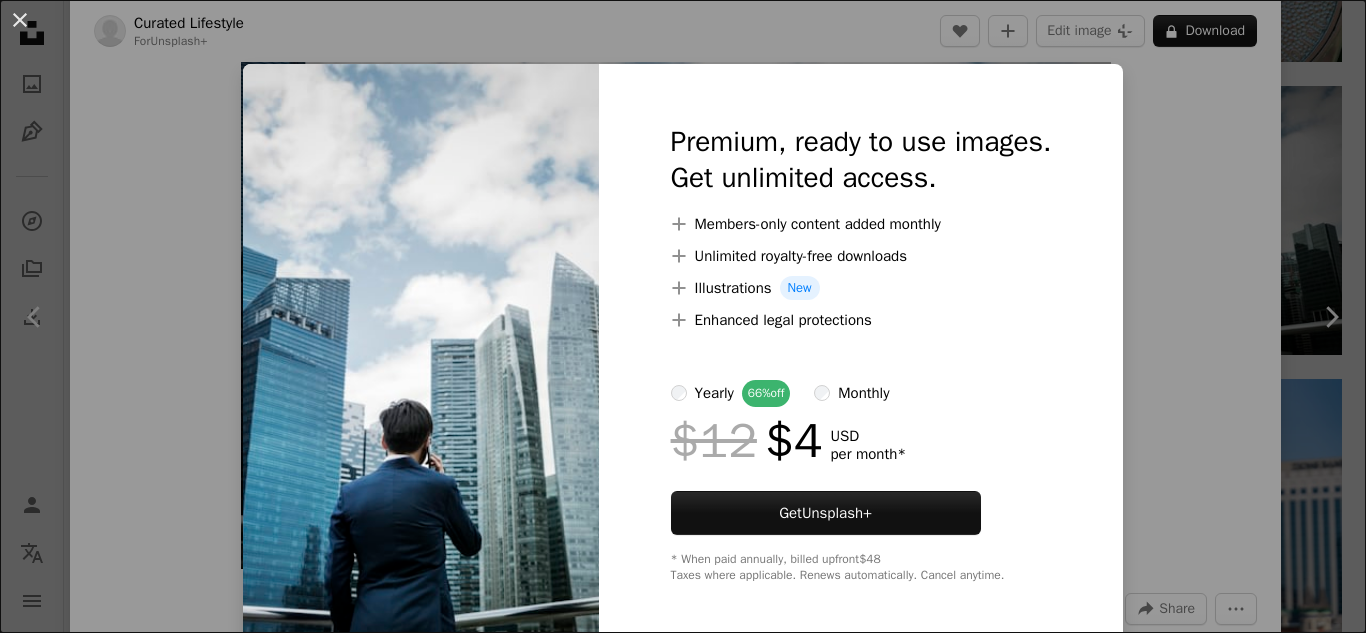 click on "An X shape Premium, ready to use images. Get unlimited access. A plus sign Members-only content added monthly A plus sign Unlimited royalty-free downloads A plus sign Illustrations  New A plus sign Enhanced legal protections yearly 66%  off monthly $12   $4 USD per month * Get  Unsplash+ * When paid annually, billed upfront  $48 Taxes where applicable. Renews automatically. Cancel anytime." at bounding box center (683, 316) 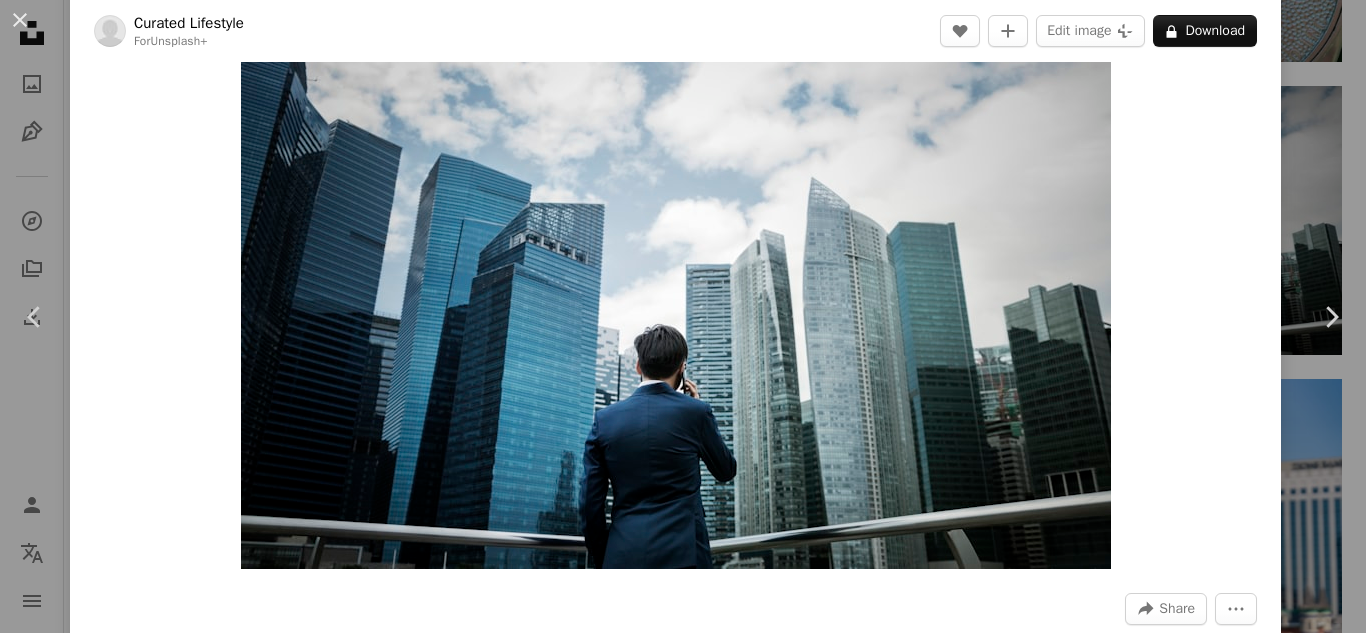 click on "An X shape Chevron left Chevron right Curated Lifestyle For Unsplash+ A heart A plus sign Edit image Plus sign for Unsplash+ A lock Download Zoom in A forward-right arrow Share More Actions Calendar outlined Published on September 20, 2024 Safety Licensed under the Unsplash+ License portrait adult photography adults only thailand men working businessman skyscraper using phone city life one person marina corporate business building exterior famous place males one man only only men Backgrounds Related images Plus sign for Unsplash+ A heart A plus sign Getty Images For Unsplash+ A lock Download Plus sign for Unsplash+ A heart A plus sign Curated Lifestyle For Unsplash+ A lock Download Plus sign for Unsplash+ A heart A plus sign Joshua Earle For Unsplash+ A lock Download Plus sign for Unsplash+ A heart A plus sign Getty Images For Unsplash+ A lock Download Plus sign for Unsplash+ A heart A plus sign Curated Lifestyle For Unsplash+ A lock Download Plus sign for Unsplash+ A heart A plus sign" at bounding box center (683, 316) 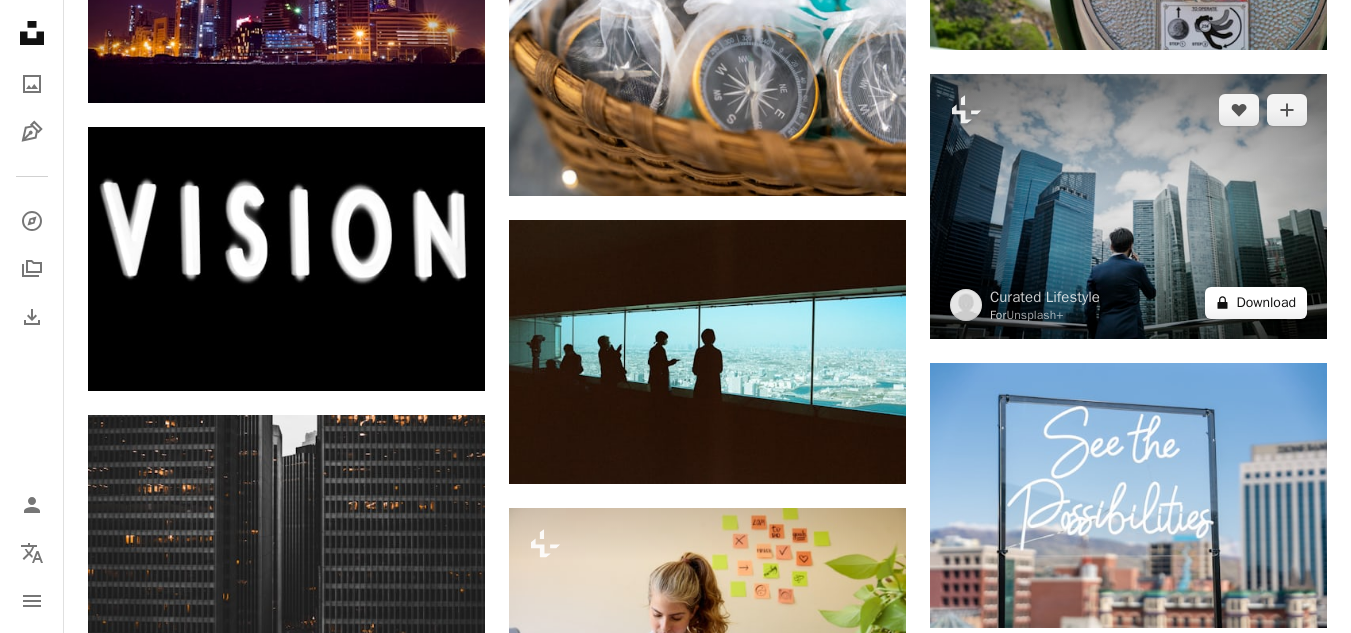 click on "A lock   Download" at bounding box center [1256, 303] 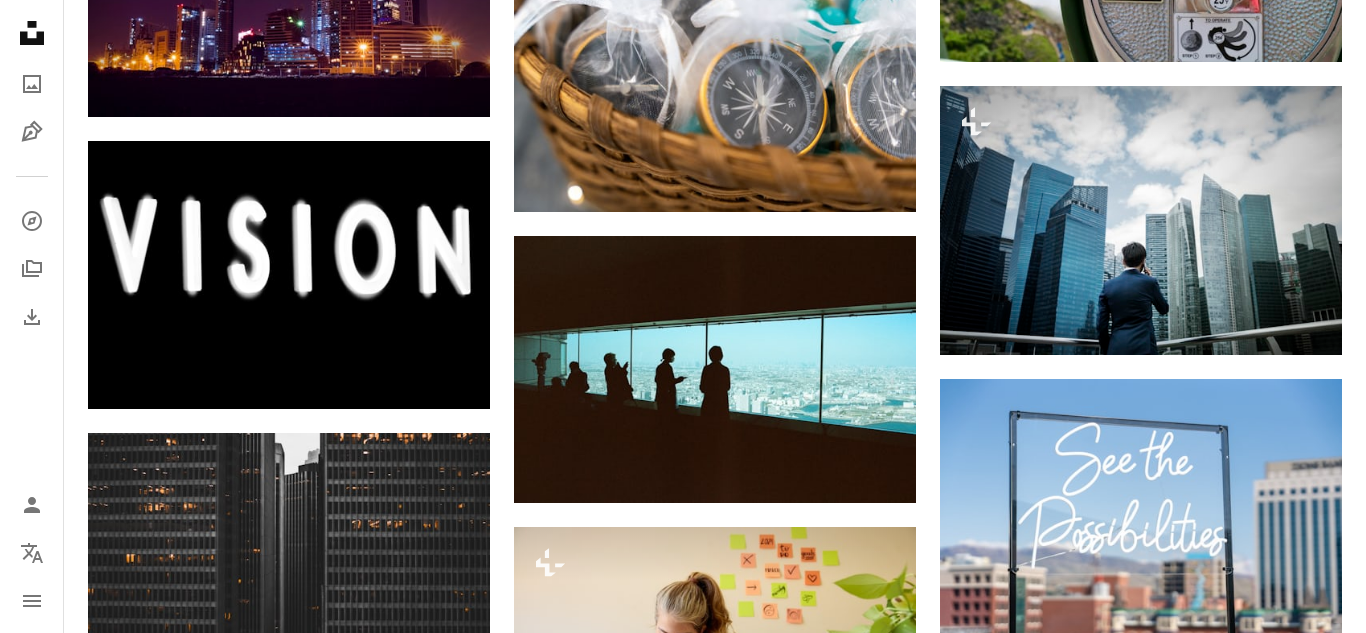 click on "An X shape Premium, ready to use images. Get unlimited access. A plus sign Members-only content added monthly A plus sign Unlimited royalty-free downloads A plus sign Illustrations  New A plus sign Enhanced legal protections yearly 66%  off monthly $12   $4 USD per month * Get  Unsplash+ * When paid annually, billed upfront  $48 Taxes where applicable. Renews automatically. Cancel anytime." at bounding box center (683, 2788) 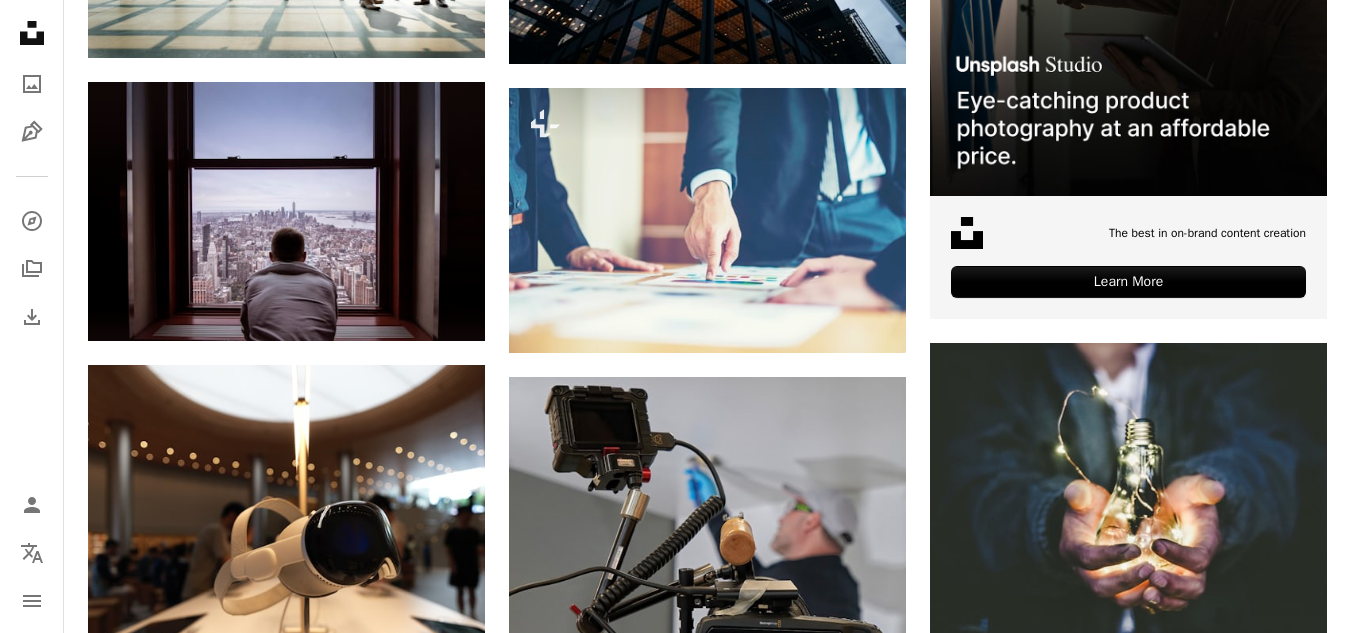 scroll, scrollTop: 0, scrollLeft: 0, axis: both 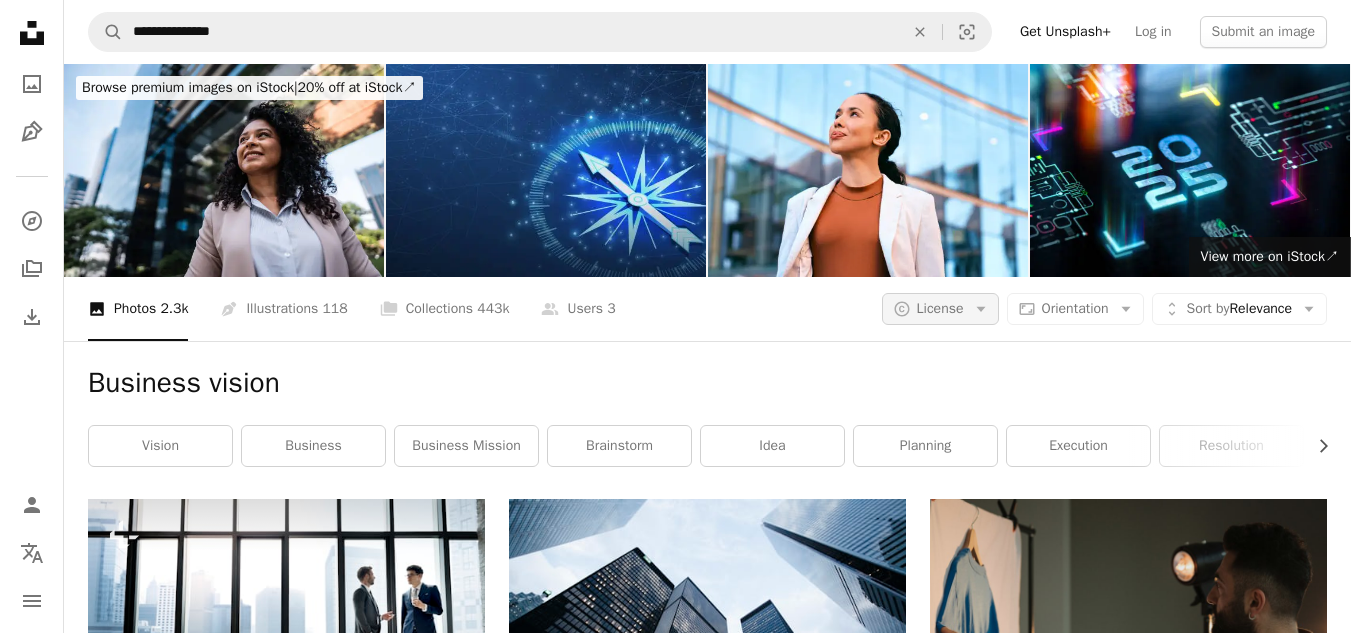 click on "Arrow down" 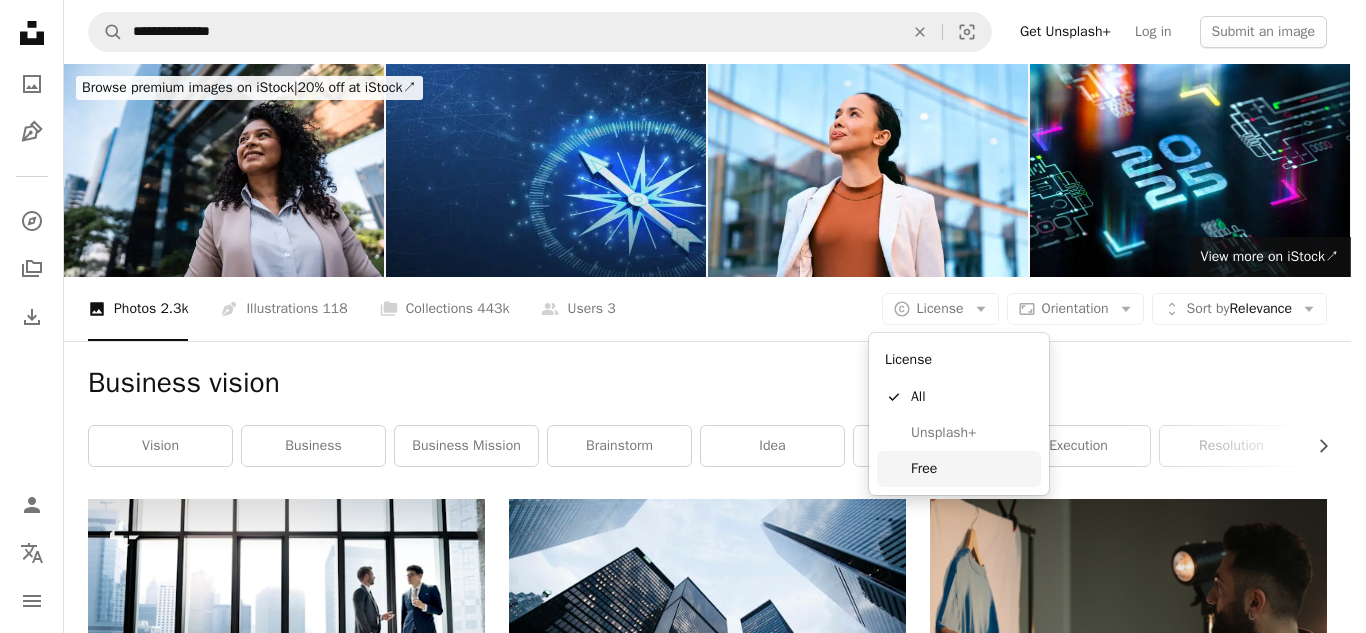 click on "Free" at bounding box center (972, 469) 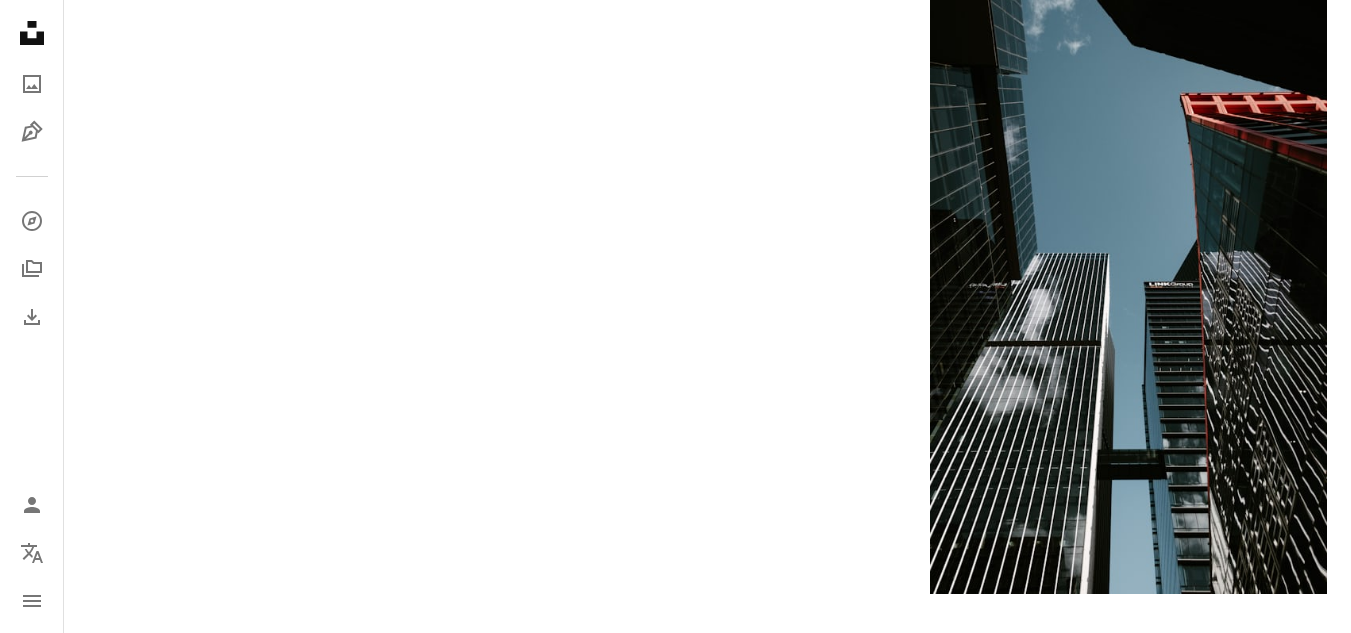 scroll, scrollTop: 3400, scrollLeft: 0, axis: vertical 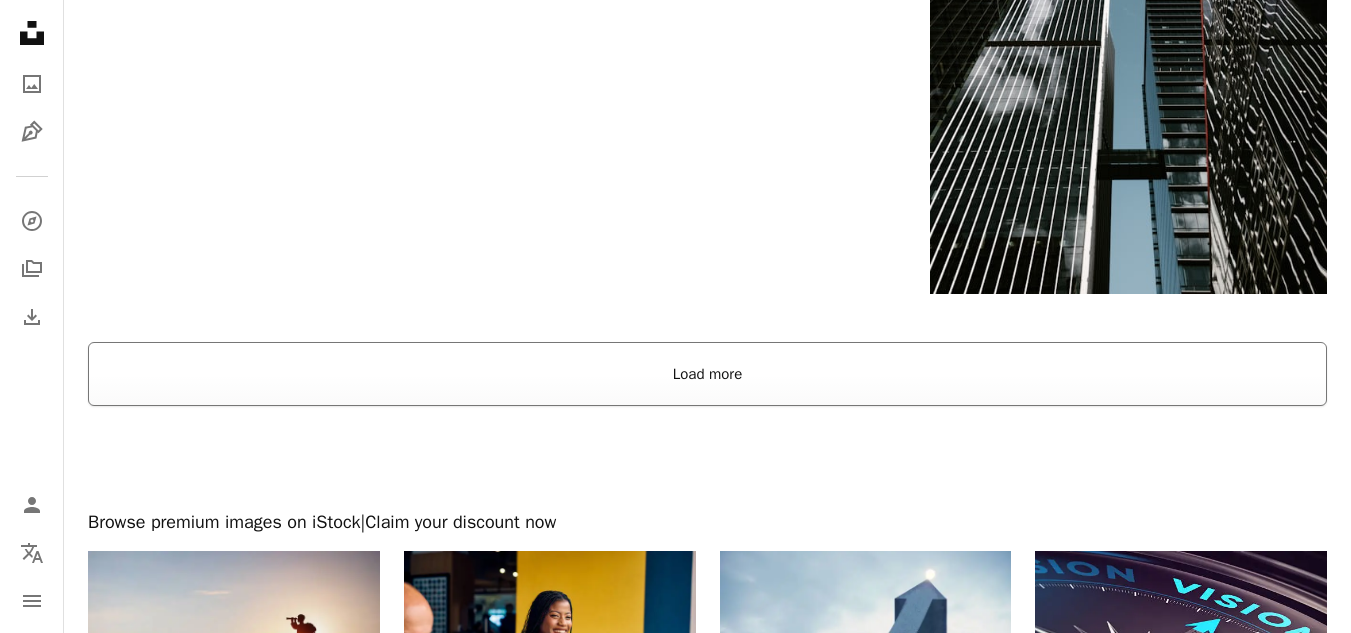 click on "Load more" at bounding box center (707, 374) 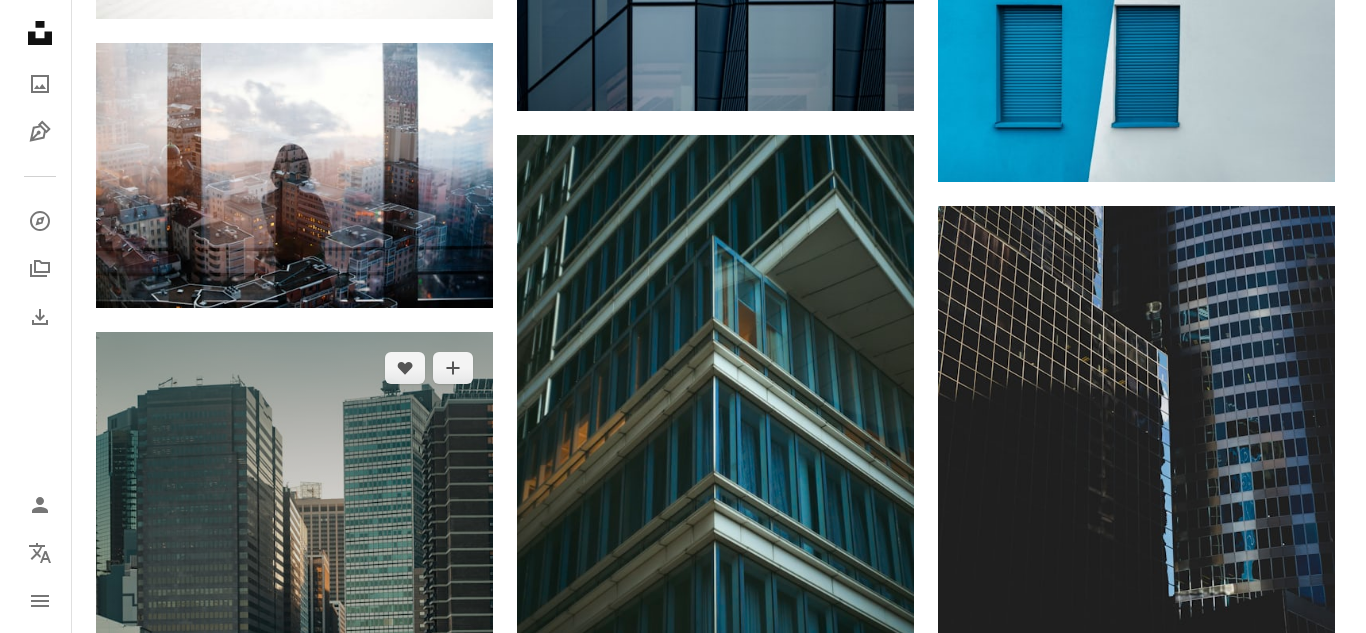scroll, scrollTop: 24300, scrollLeft: 0, axis: vertical 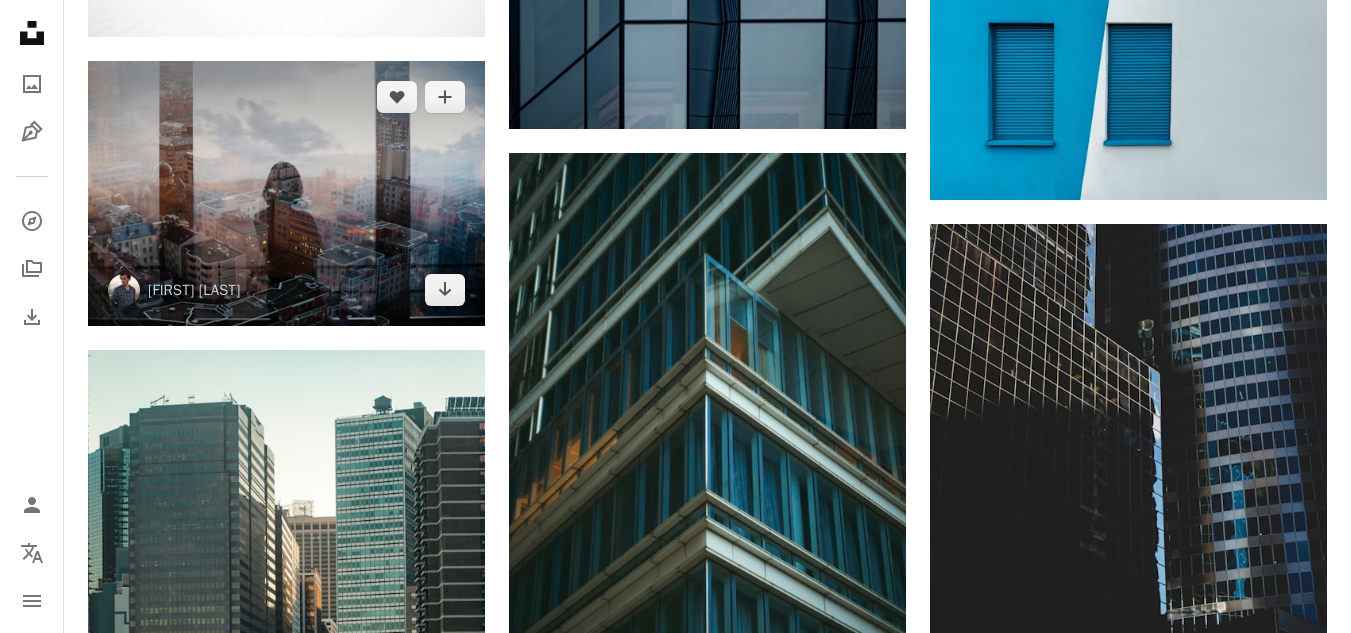 click at bounding box center (286, 193) 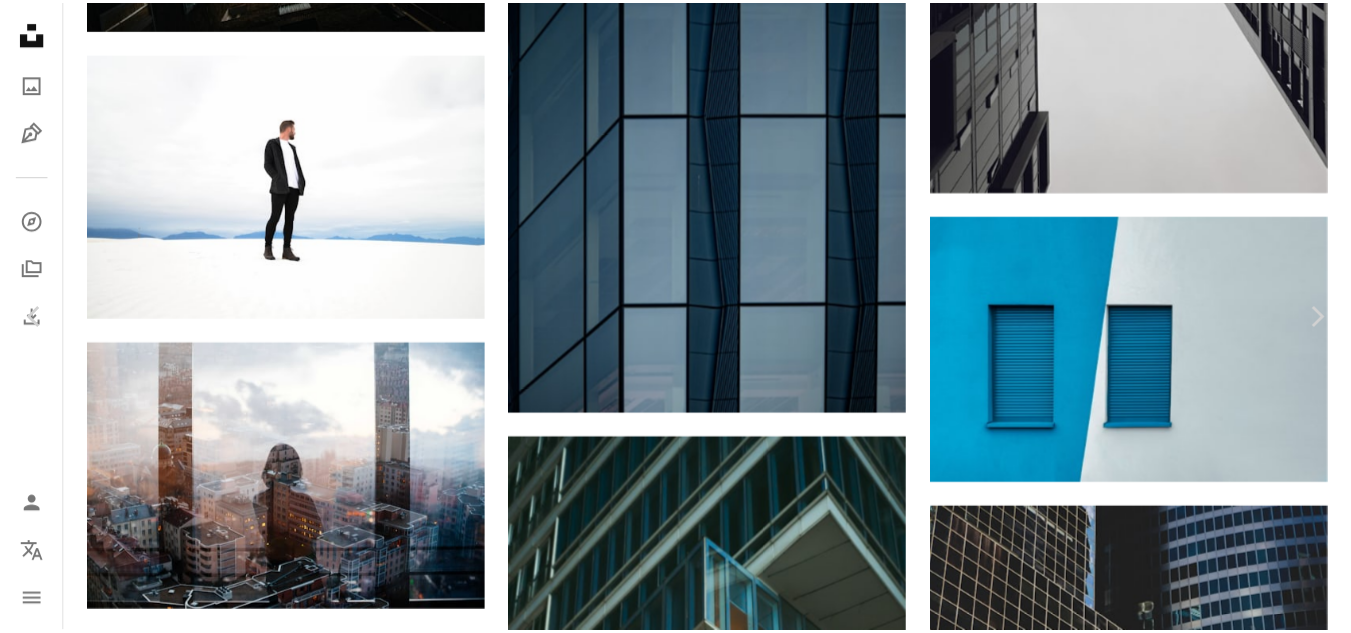 scroll, scrollTop: 2300, scrollLeft: 0, axis: vertical 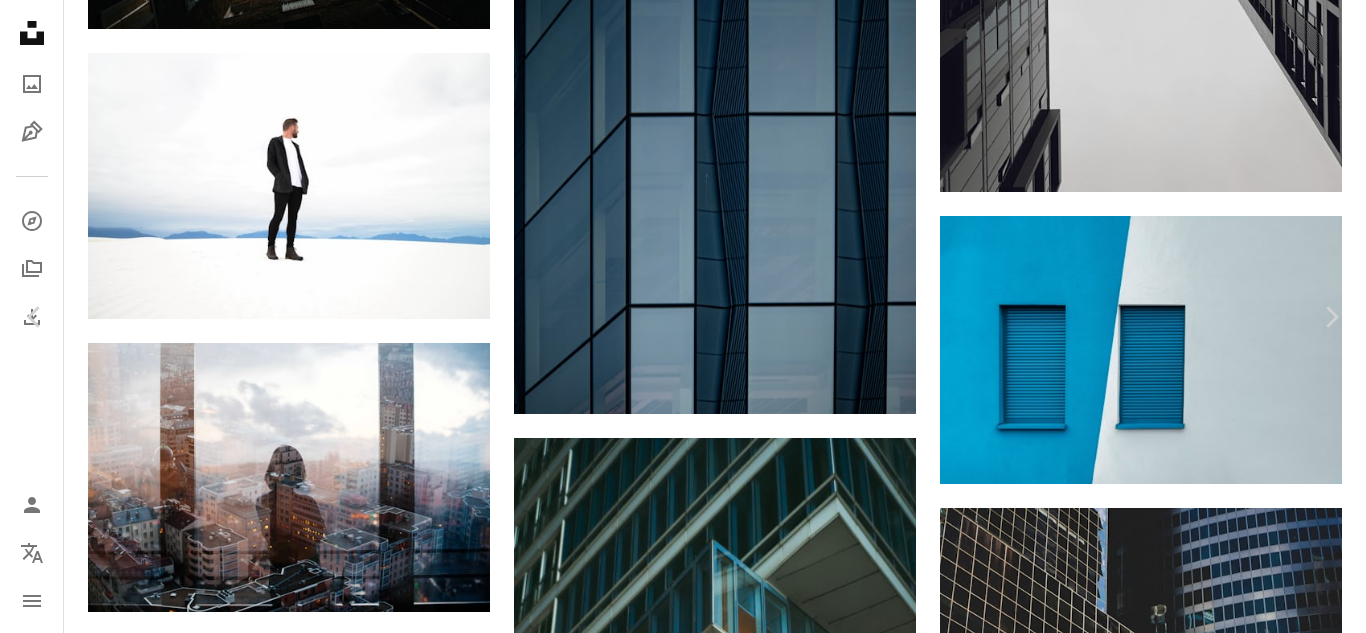 click on "[FIRST] [LAST]" at bounding box center (683, 4358) 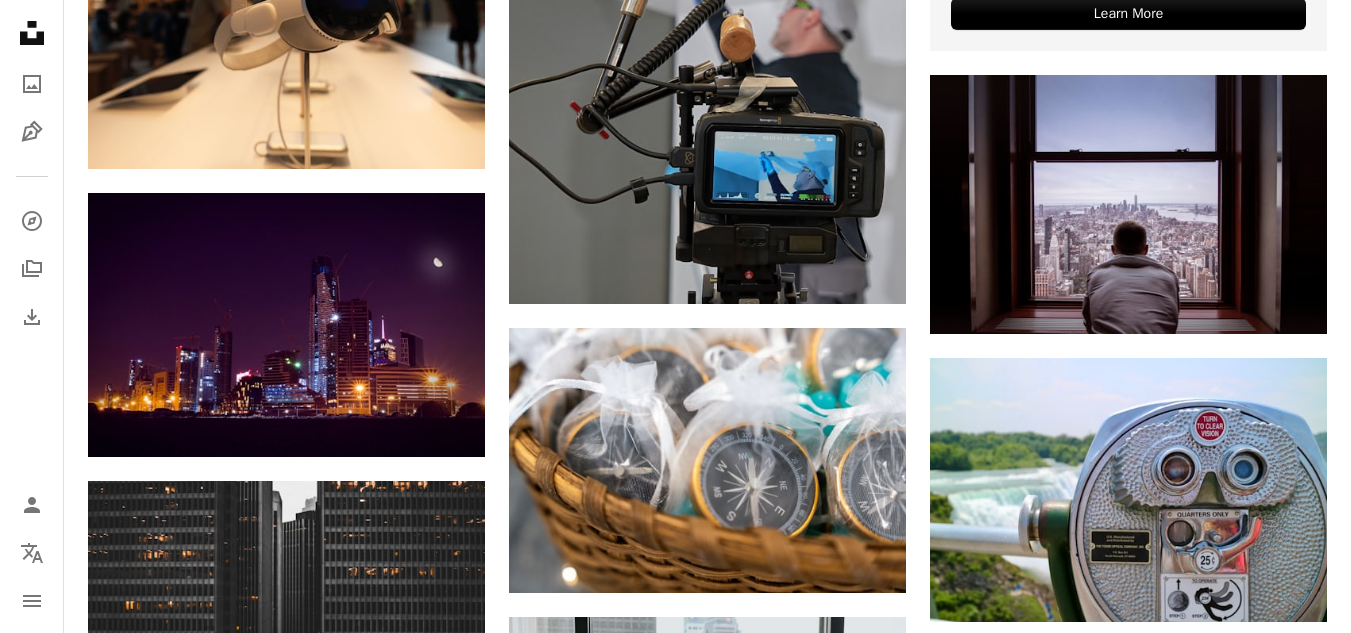 scroll, scrollTop: 0, scrollLeft: 0, axis: both 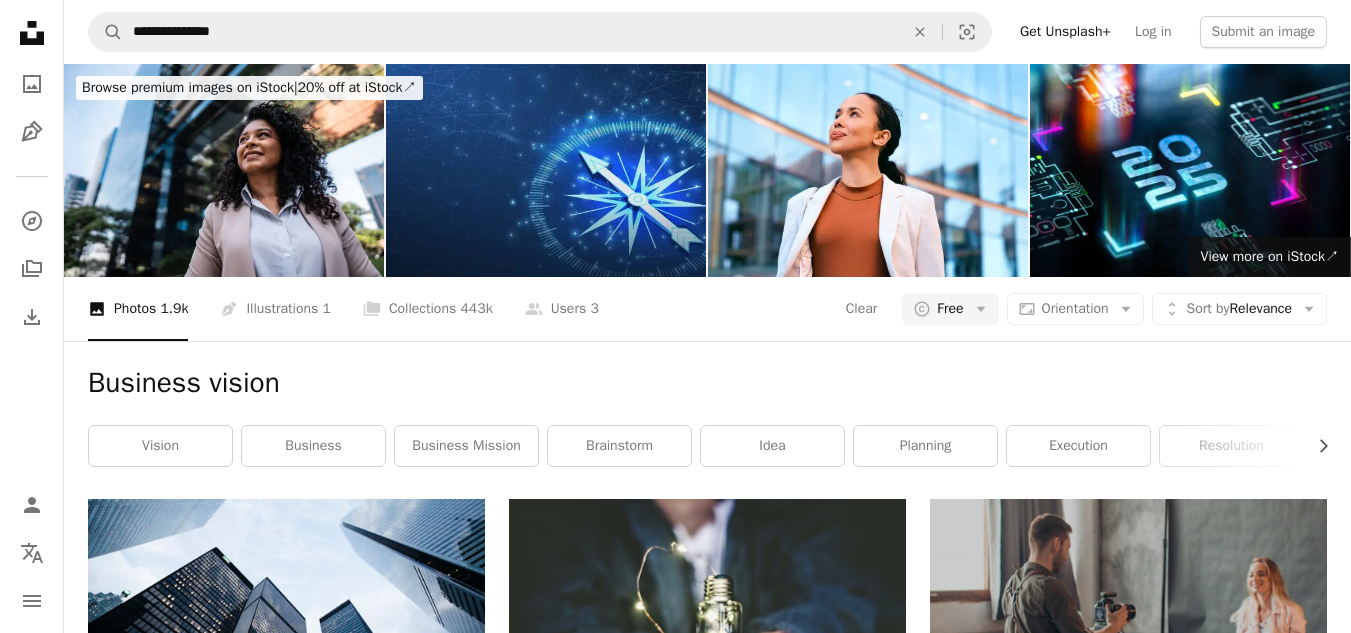 click on "**********" at bounding box center [707, 32] 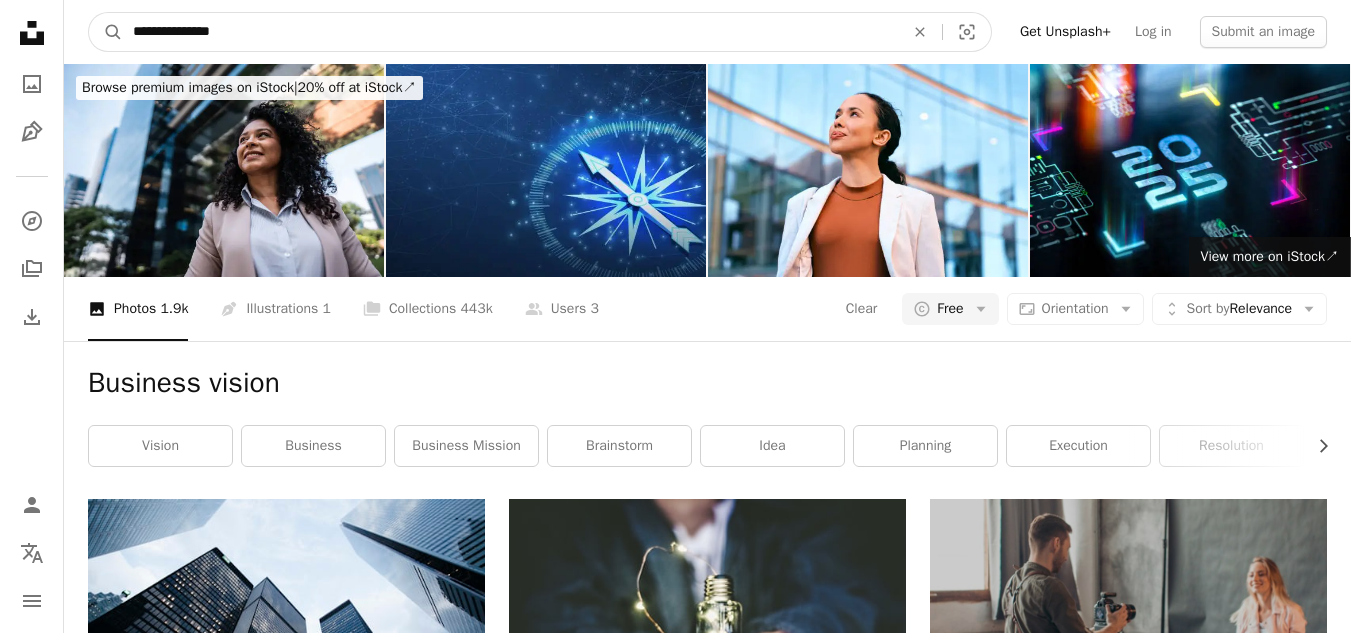 click on "**********" at bounding box center [510, 32] 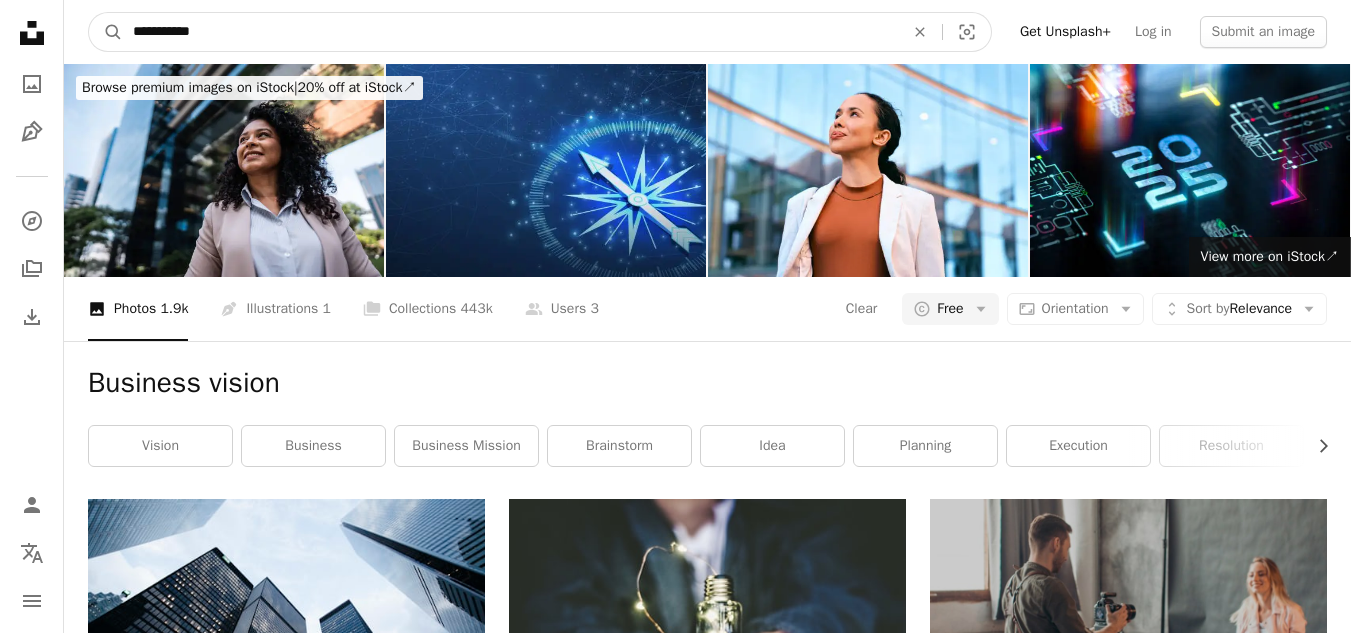 type on "**********" 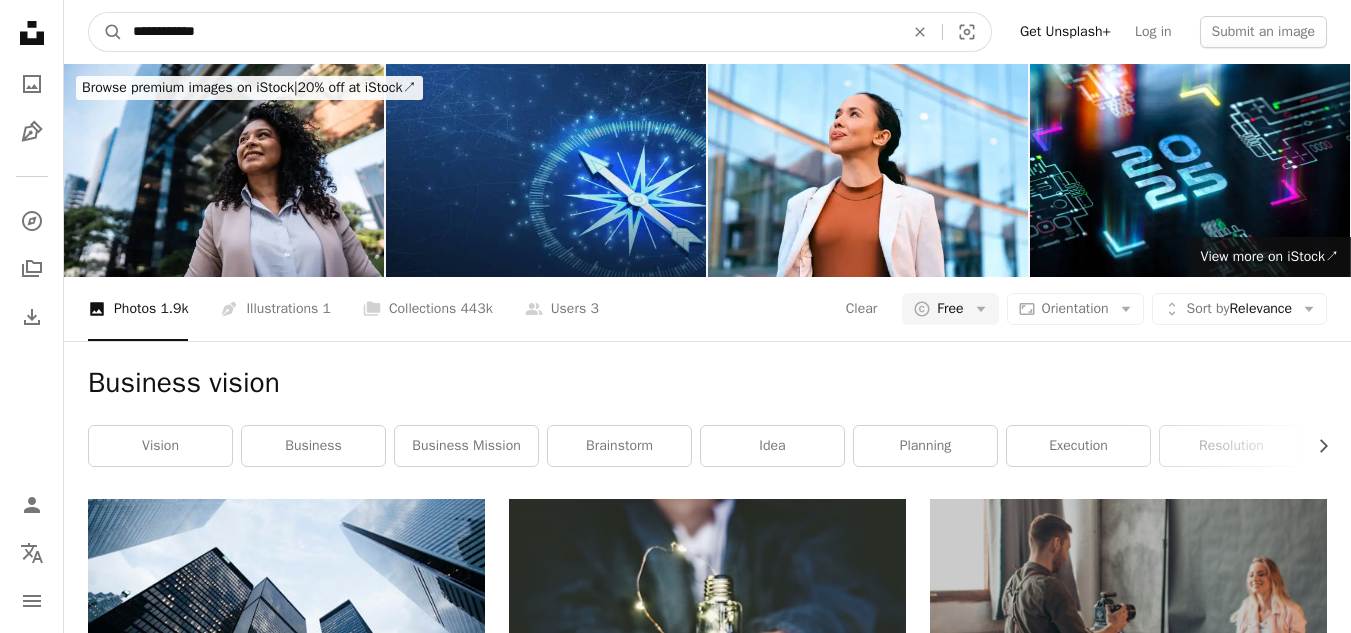 click on "A magnifying glass" at bounding box center [106, 32] 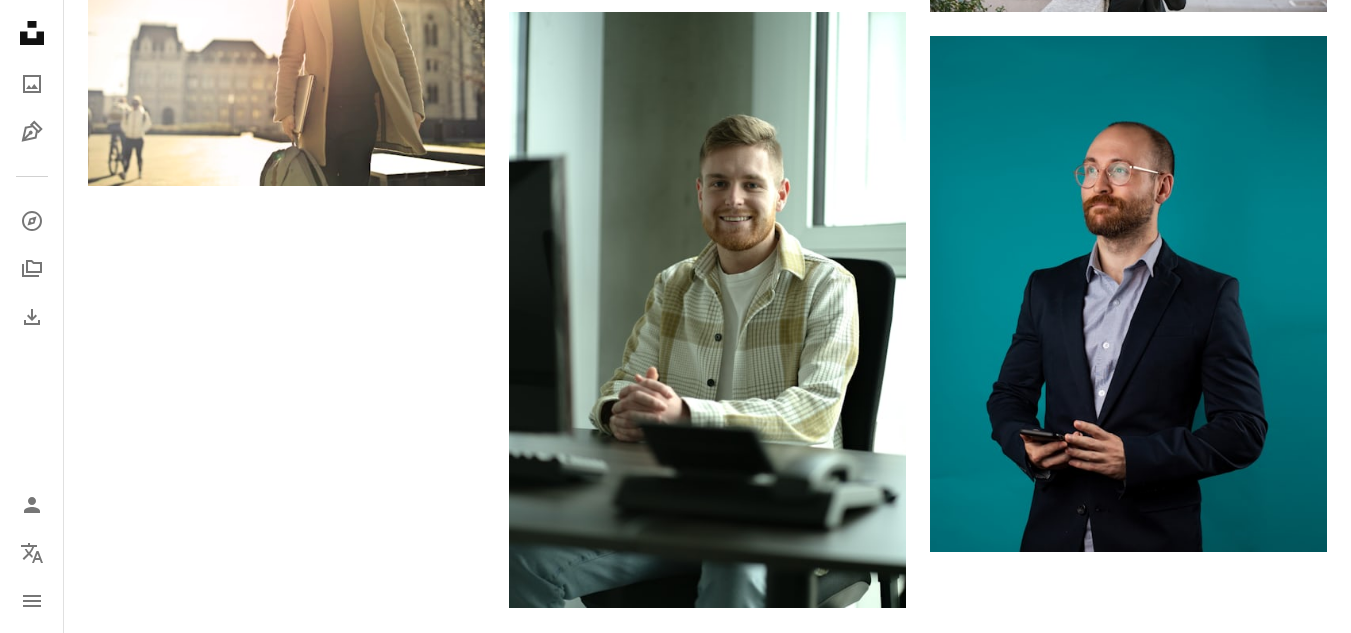 scroll, scrollTop: 3800, scrollLeft: 0, axis: vertical 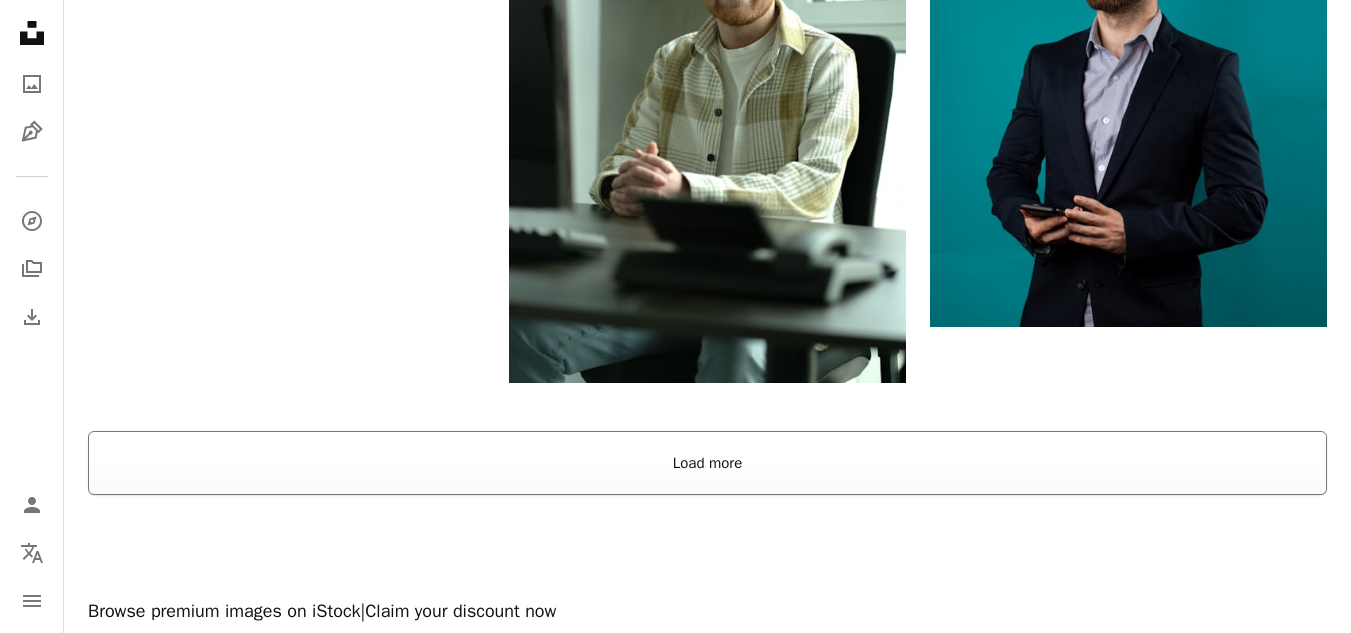 click on "Load more" at bounding box center (707, 463) 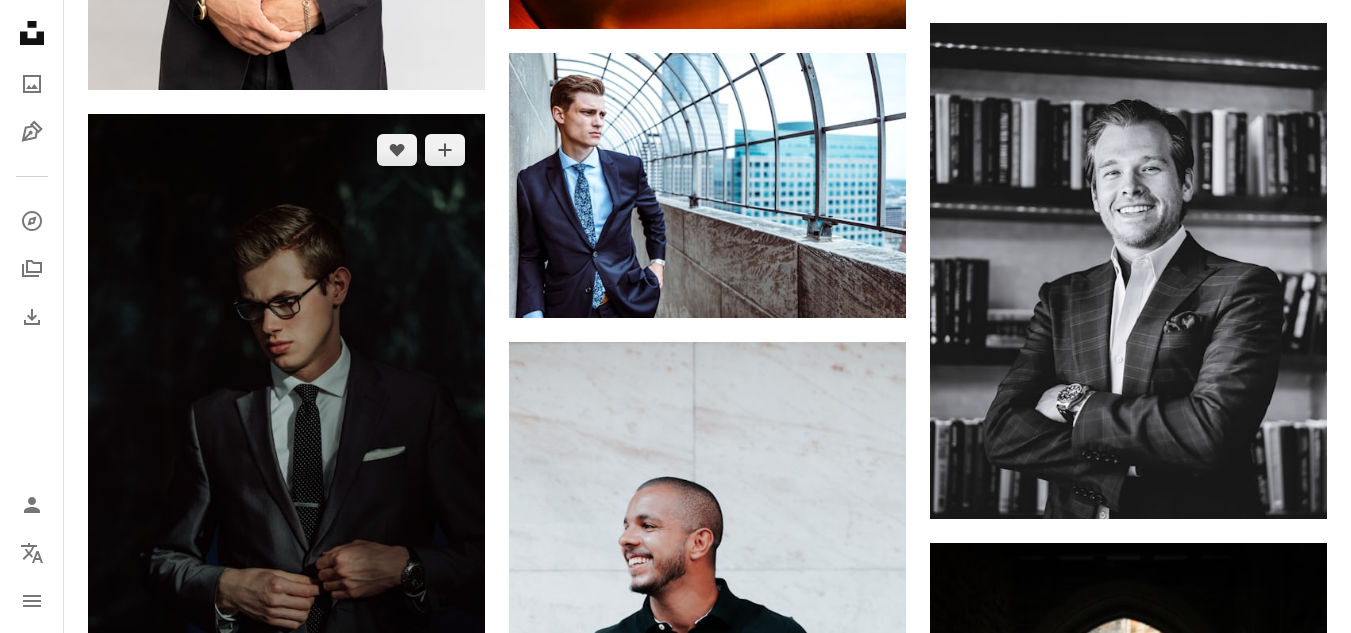 scroll, scrollTop: 18700, scrollLeft: 0, axis: vertical 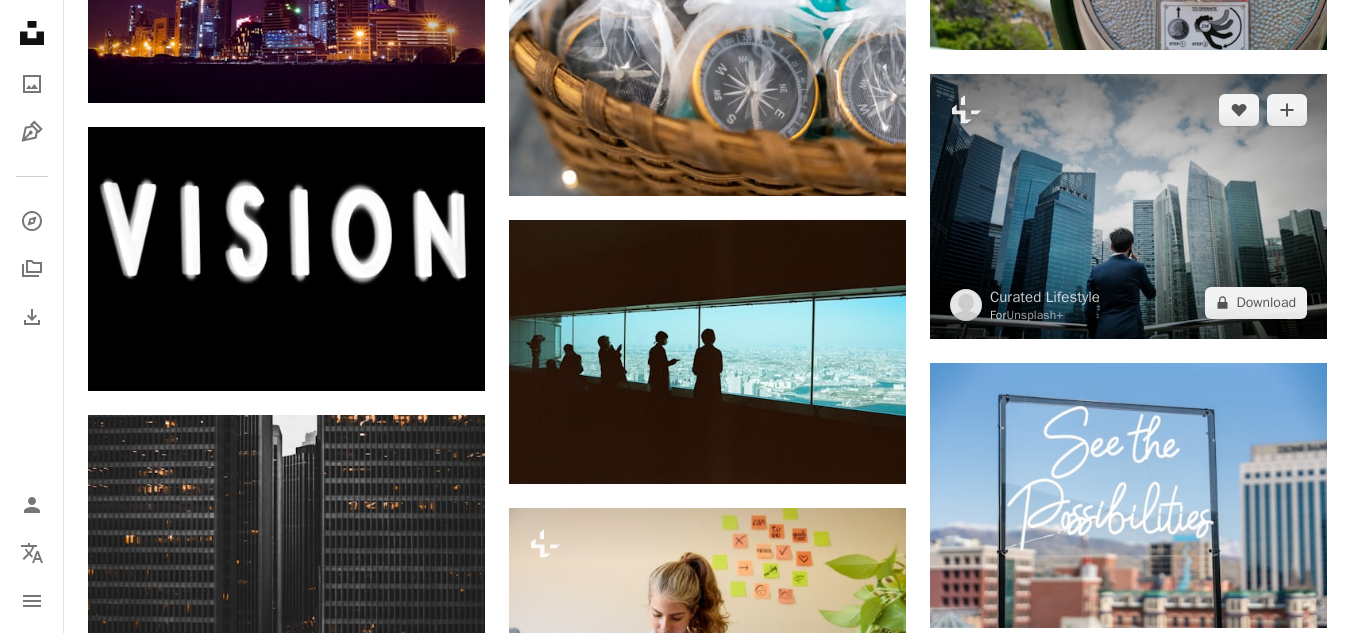 click at bounding box center [1128, 206] 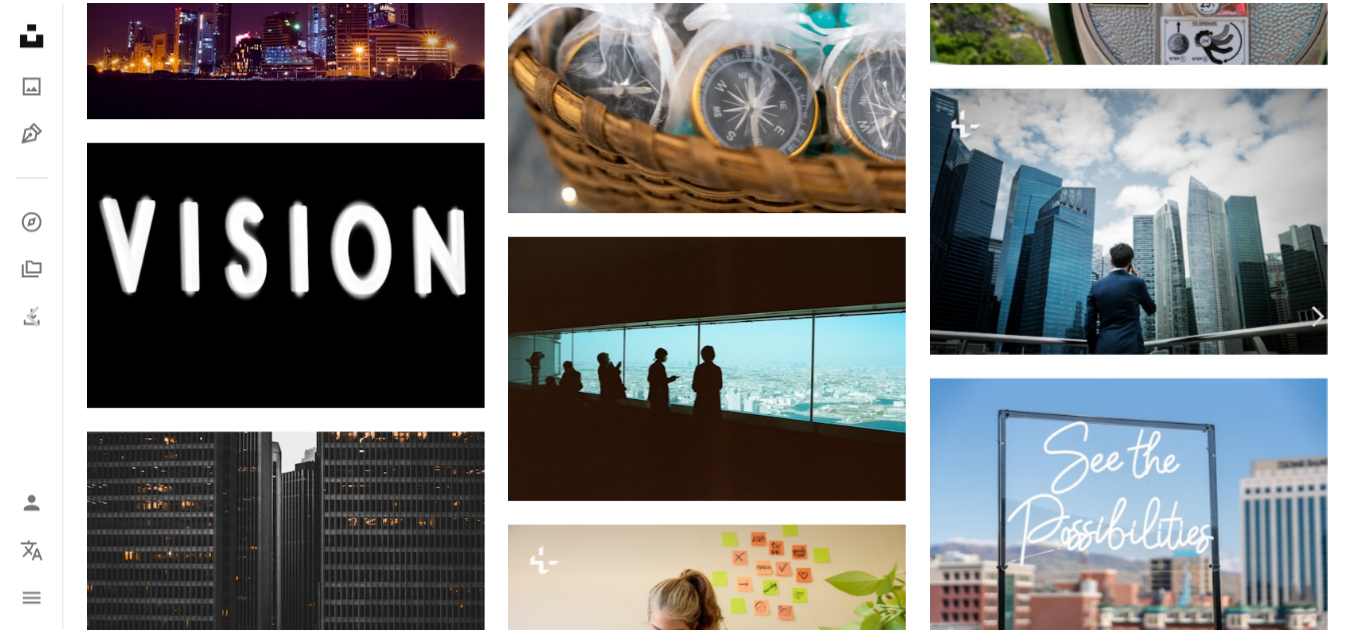 scroll, scrollTop: 500, scrollLeft: 0, axis: vertical 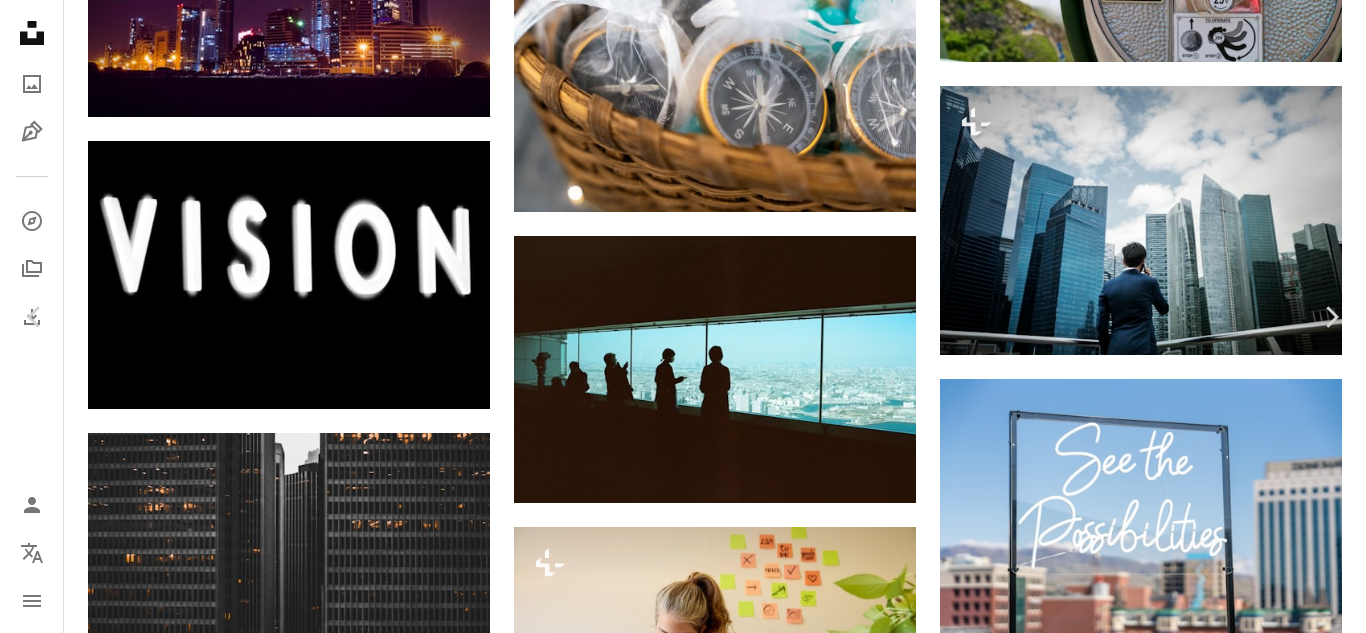 click on "An X shape Chevron left Chevron right Curated Lifestyle For Unsplash+ A heart A plus sign Edit image Plus sign for Unsplash+ A lock Download Zoom in A forward-right arrow Share More Actions Calendar outlined Published on September 20, 2024 Safety Licensed under the Unsplash+ License portrait adult photography adults only thailand men working businessman skyscraper using phone city life one person marina corporate business building exterior famous place males one man only only men Backgrounds Related images Plus sign for Unsplash+ A heart A plus sign Getty Images For Unsplash+ A lock Download Plus sign for Unsplash+ A heart A plus sign Curated Lifestyle For Unsplash+ A lock Download Plus sign for Unsplash+ A heart A plus sign Joshua Earle For Unsplash+ A lock Download Plus sign for Unsplash+ A heart A plus sign Getty Images For Unsplash+ A lock Download Plus sign for Unsplash+ A heart A plus sign Curated Lifestyle For Unsplash+ A lock Download Plus sign for Unsplash+ A heart A plus sign" at bounding box center (683, 4648) 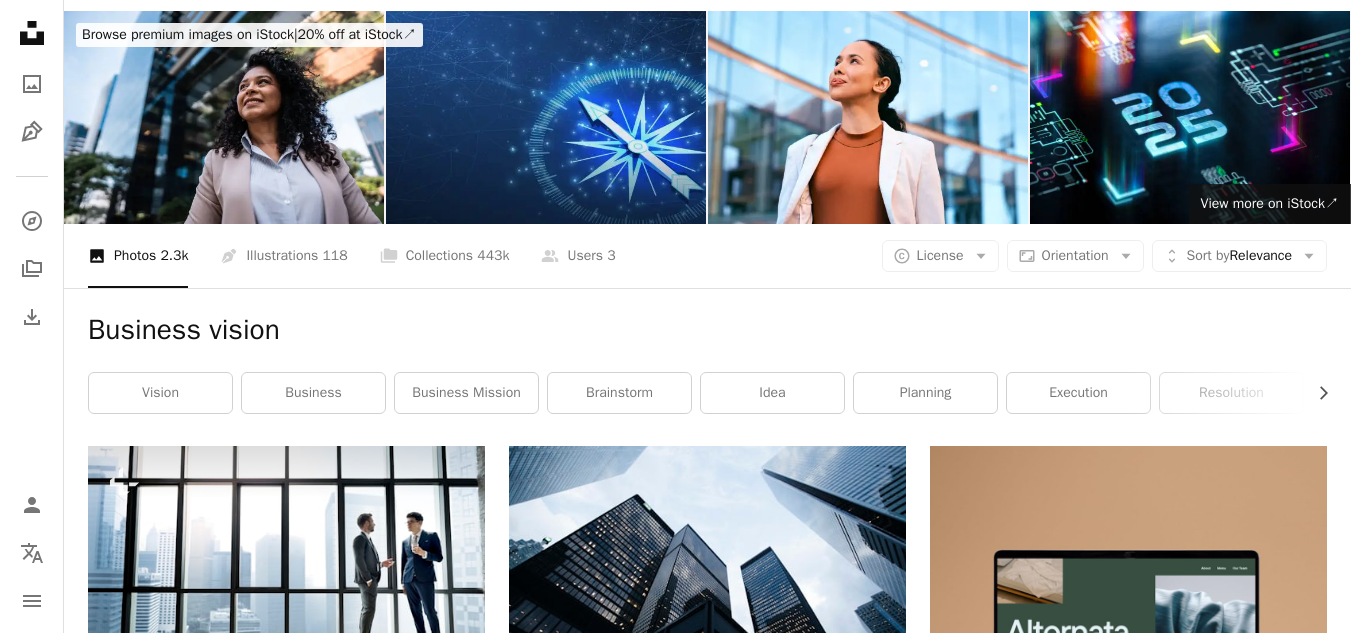 scroll, scrollTop: 0, scrollLeft: 0, axis: both 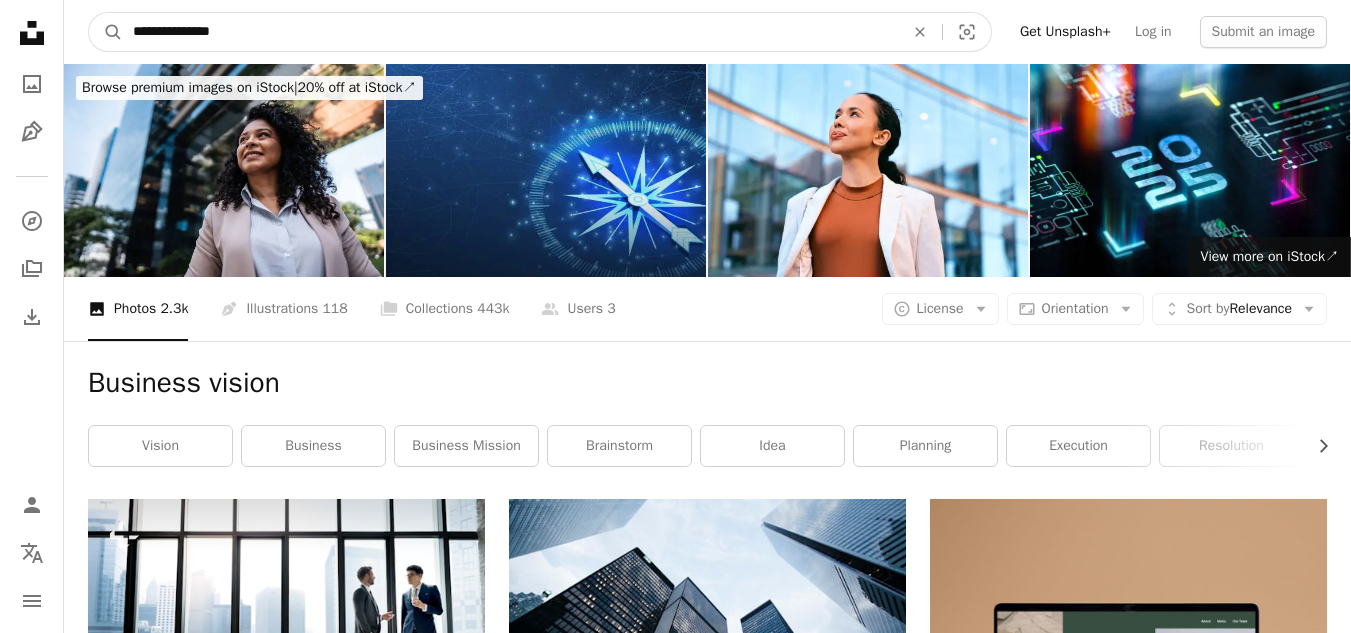 click on "**********" at bounding box center [510, 32] 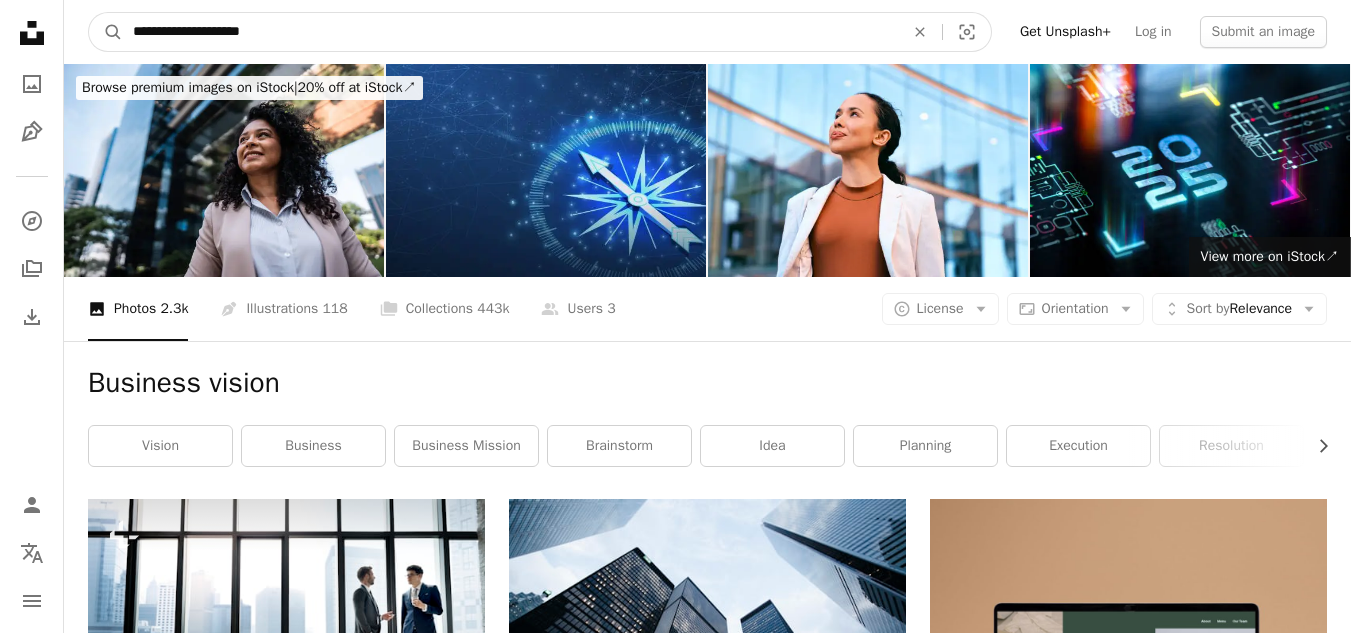 type on "**********" 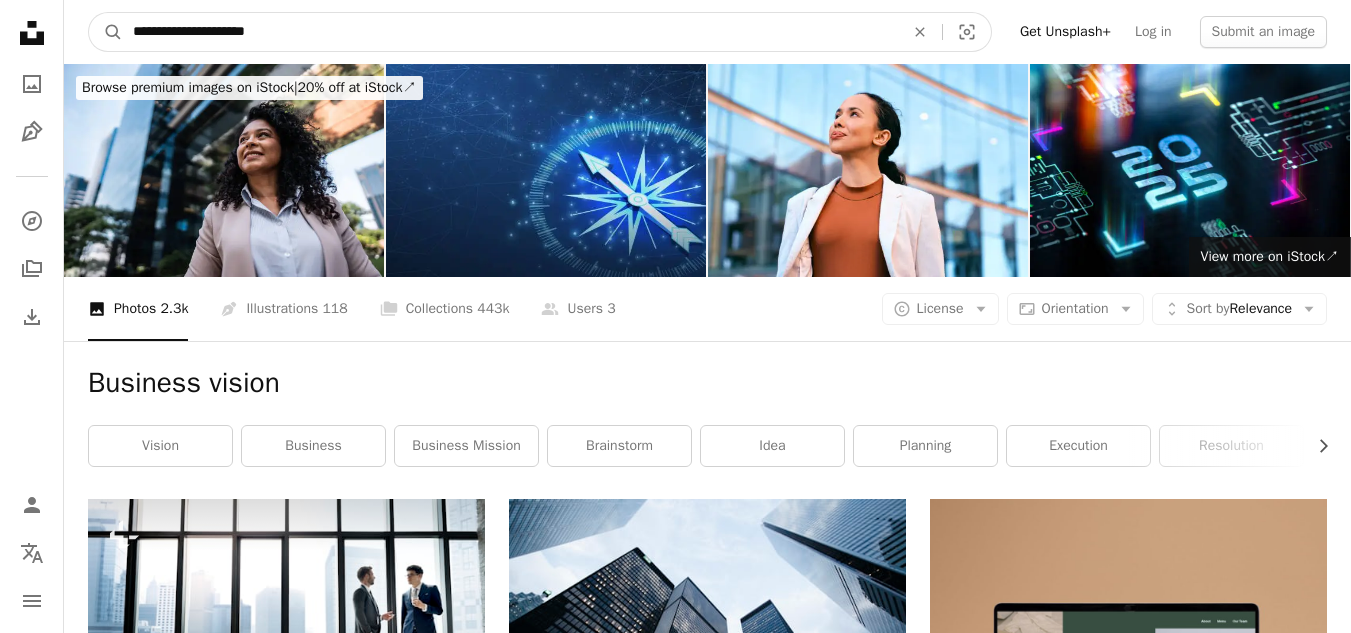 click on "A magnifying glass" at bounding box center (106, 32) 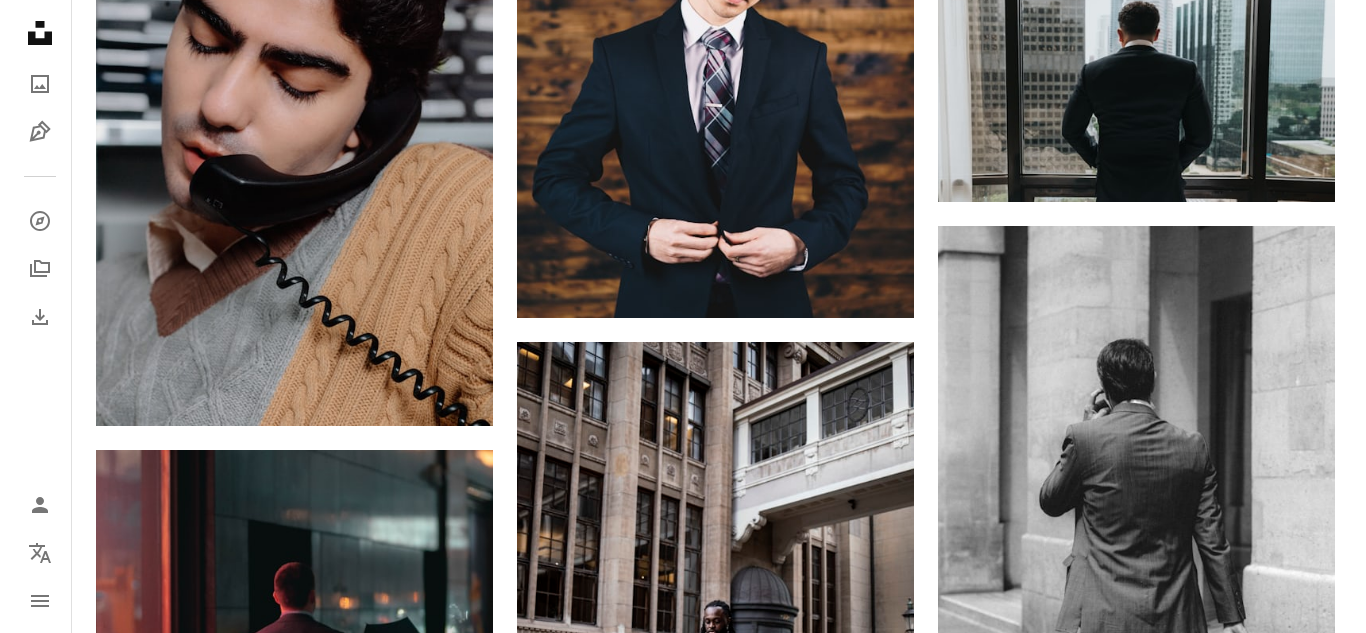 scroll, scrollTop: 2100, scrollLeft: 0, axis: vertical 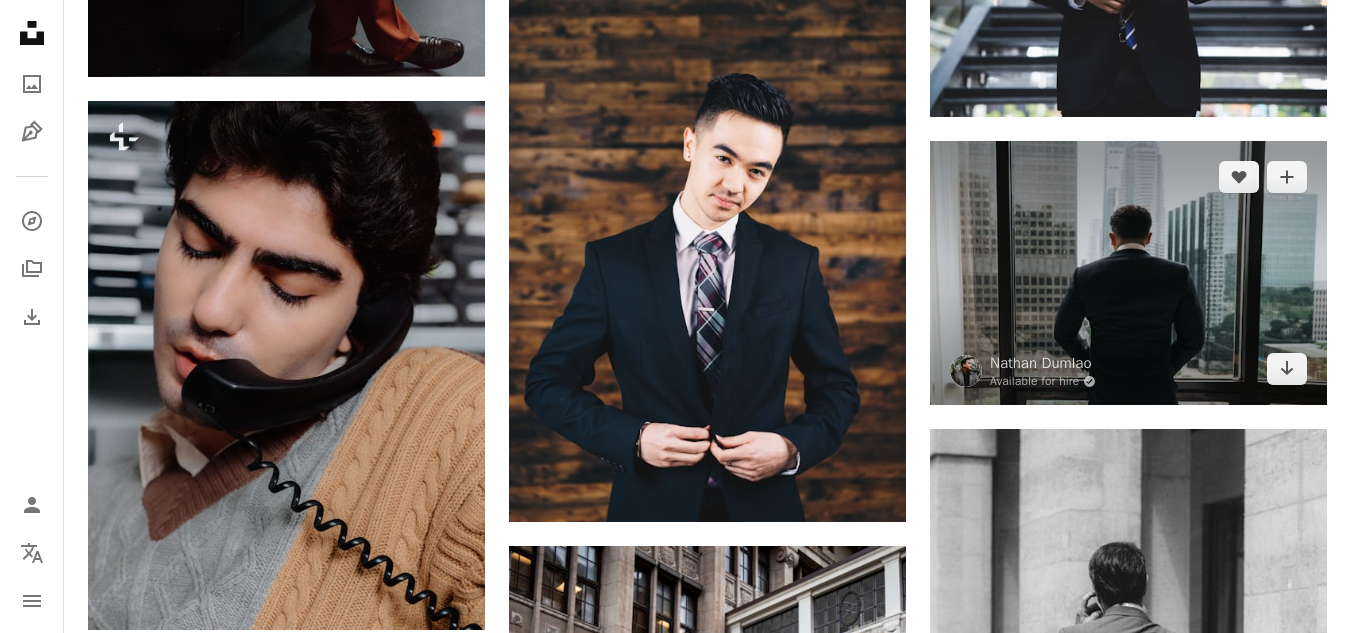 click at bounding box center (1128, 273) 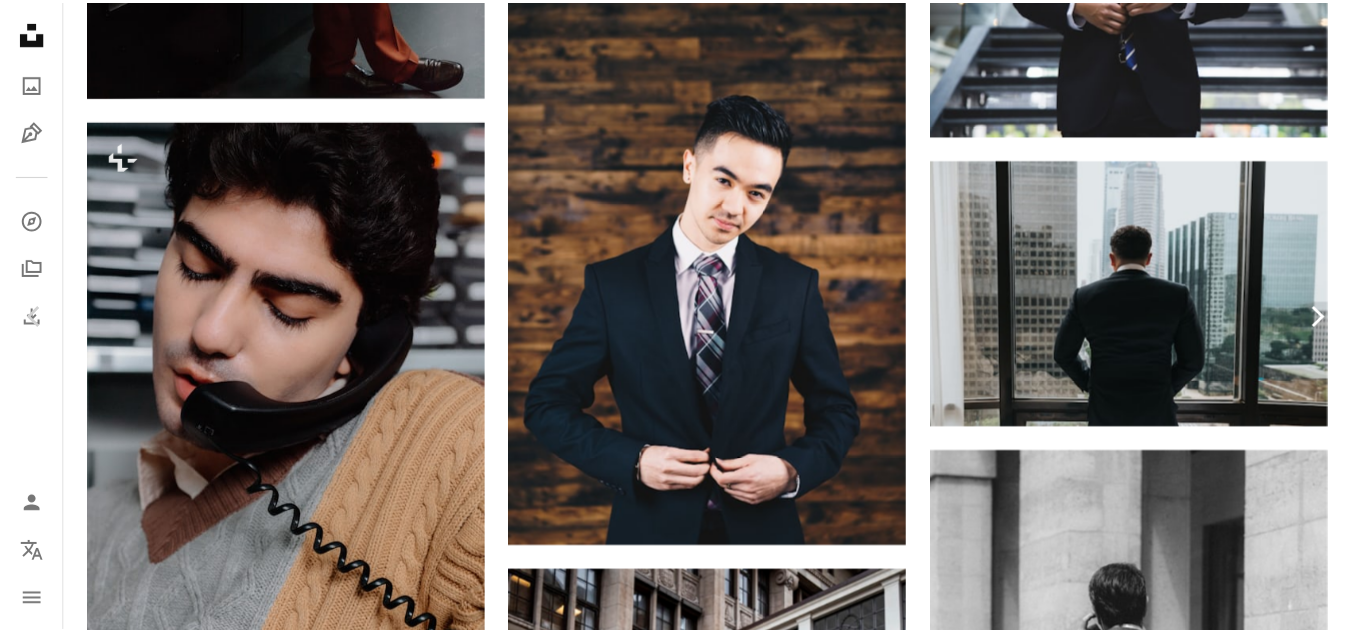 scroll, scrollTop: 10799, scrollLeft: 0, axis: vertical 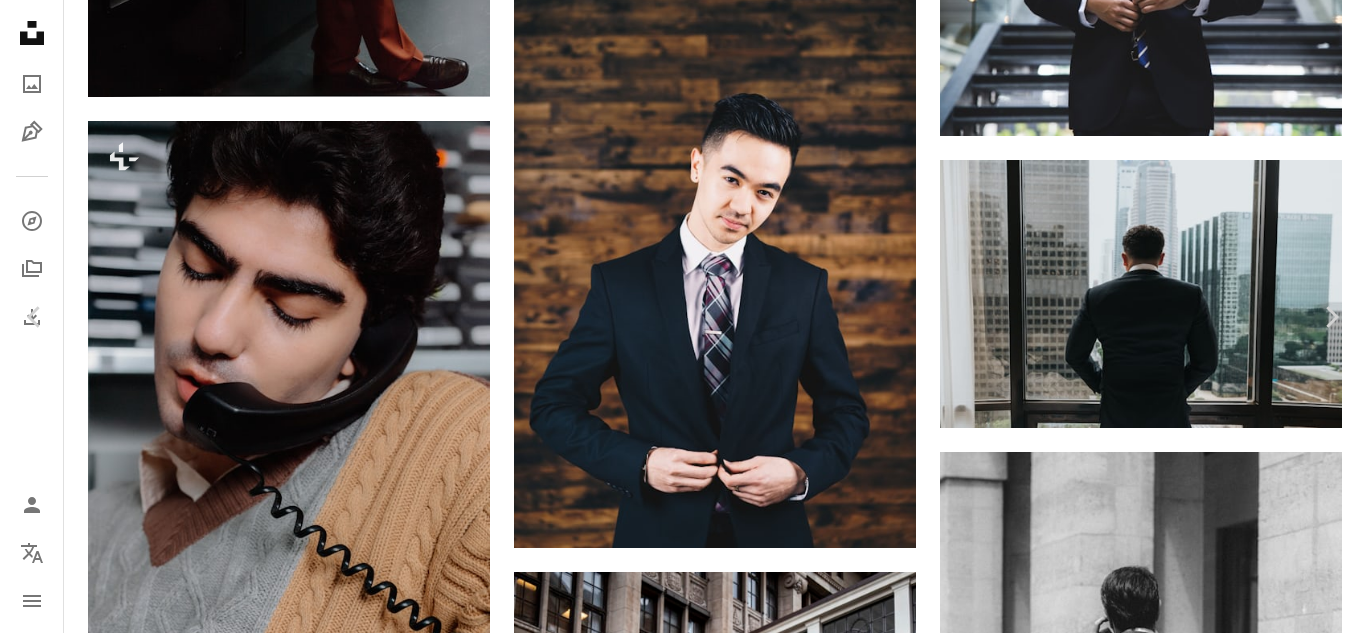 click on "[FIRST] [LAST]" at bounding box center (683, 3731) 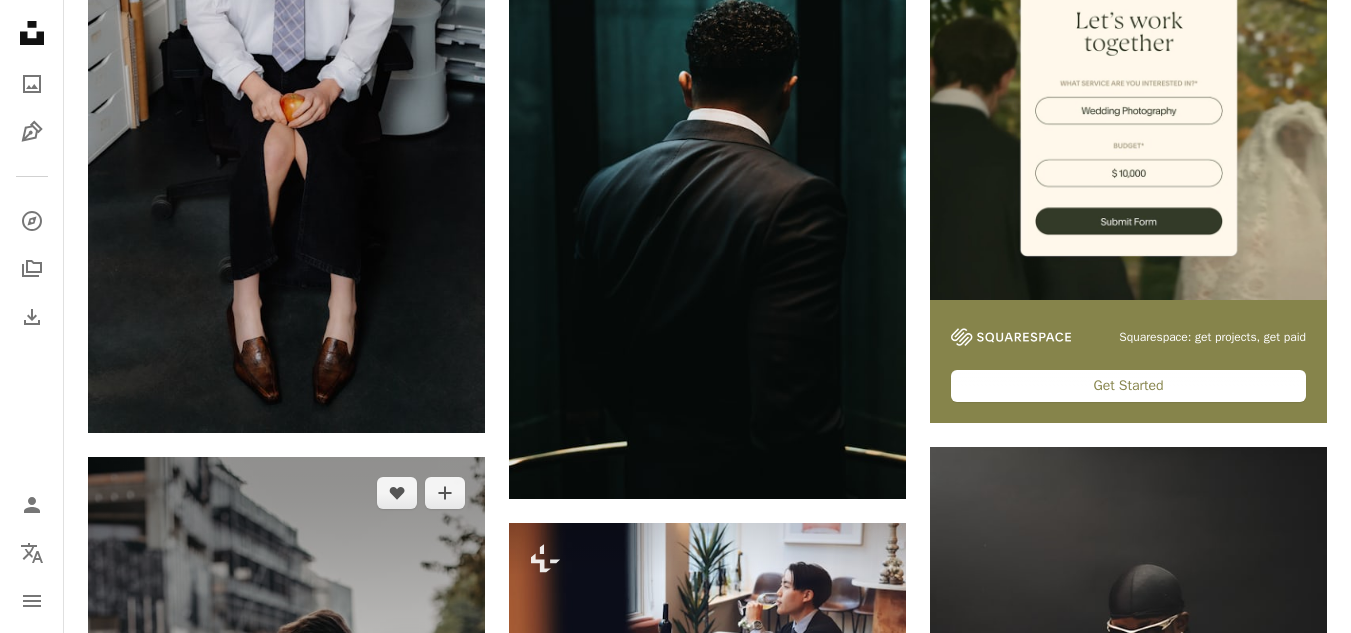 scroll, scrollTop: 0, scrollLeft: 0, axis: both 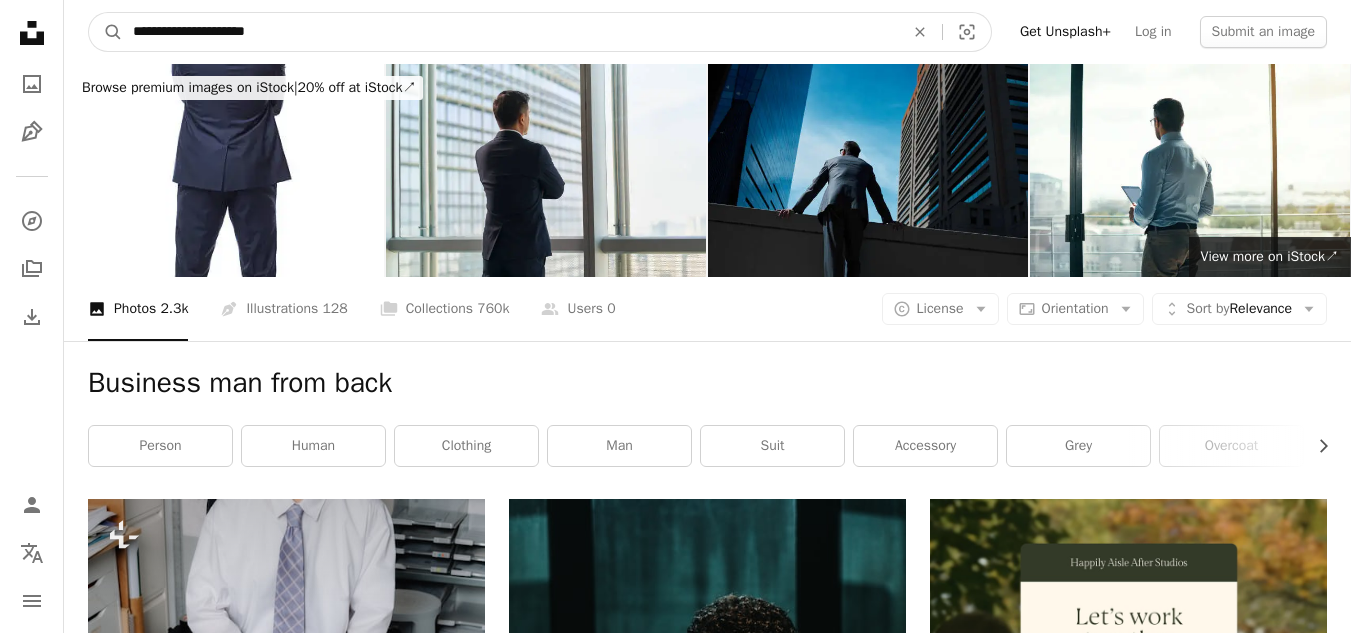click on "**********" at bounding box center (510, 32) 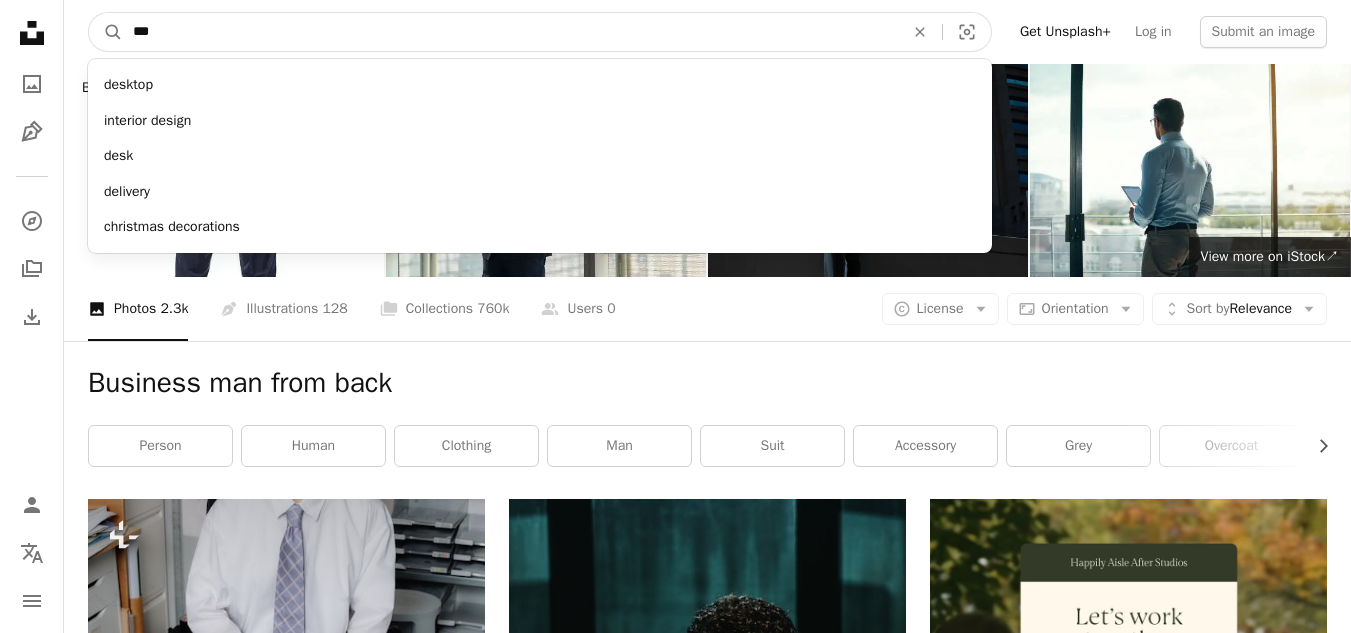 type on "****" 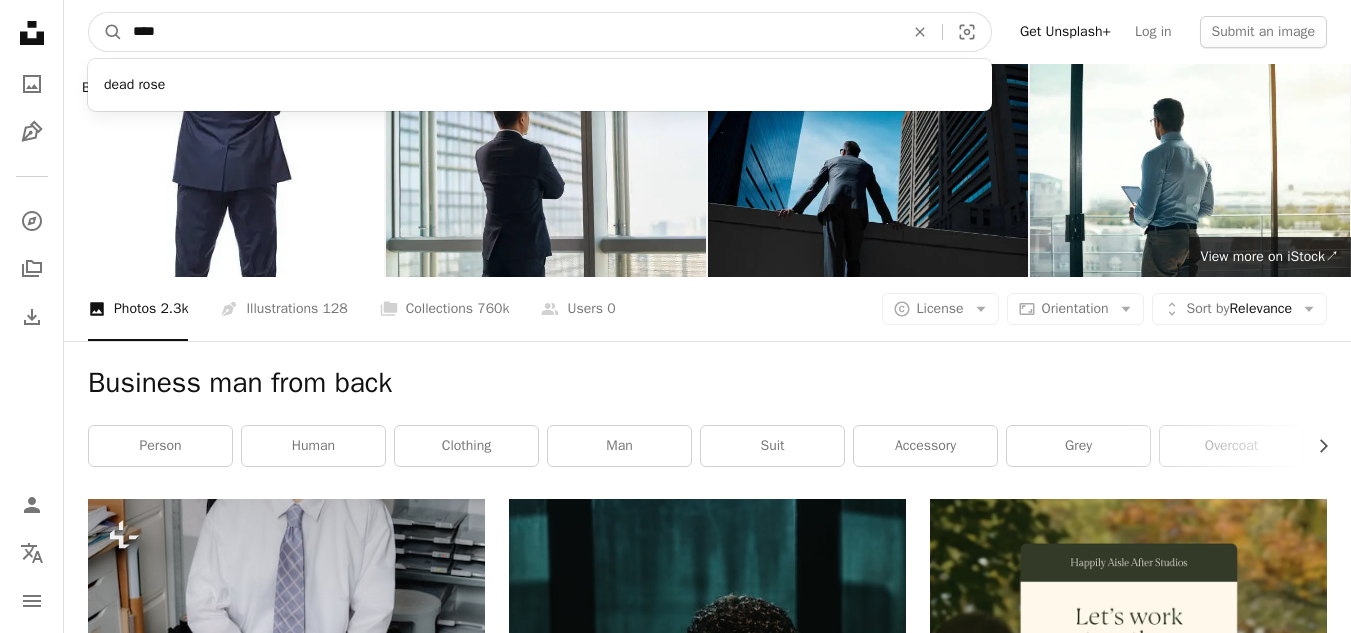 click on "A magnifying glass" at bounding box center [106, 32] 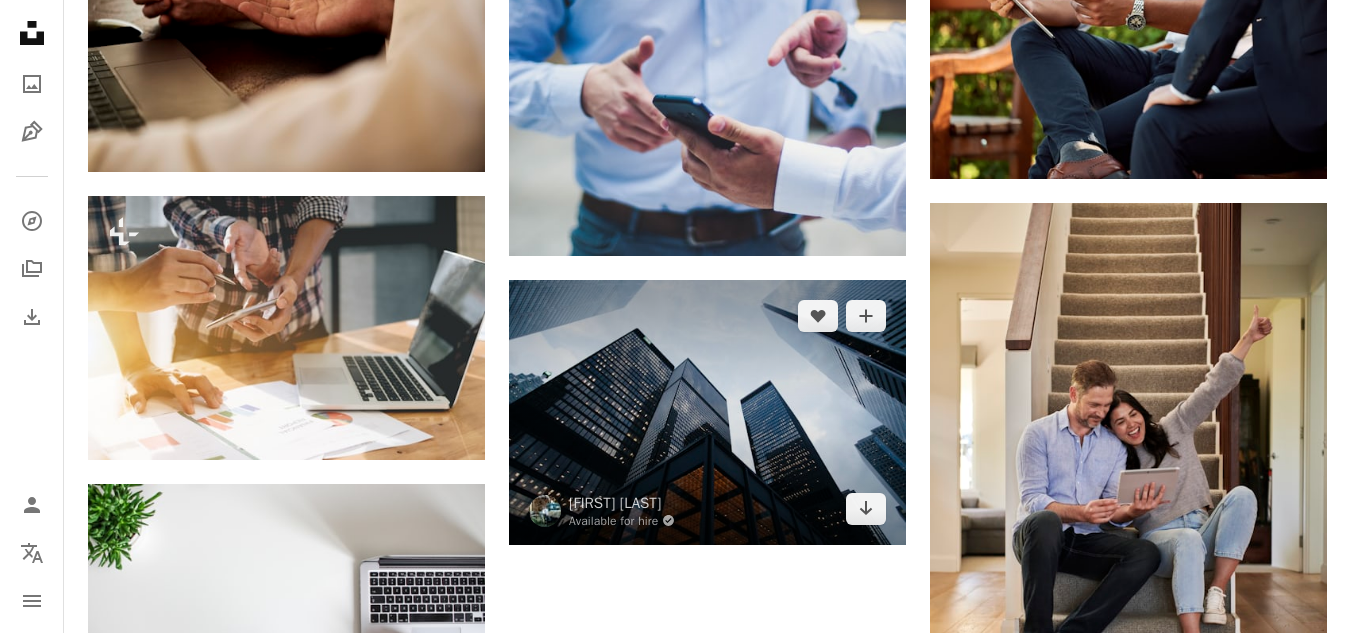 scroll, scrollTop: 2000, scrollLeft: 0, axis: vertical 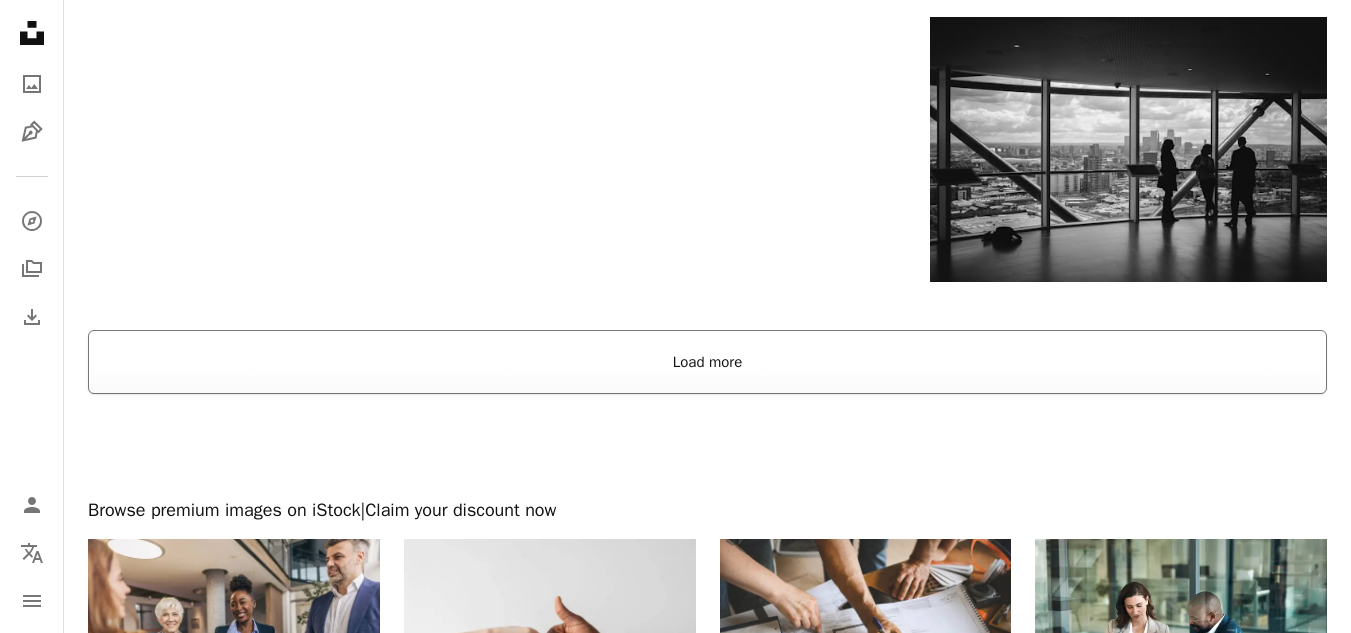 click on "Load more" at bounding box center (707, 362) 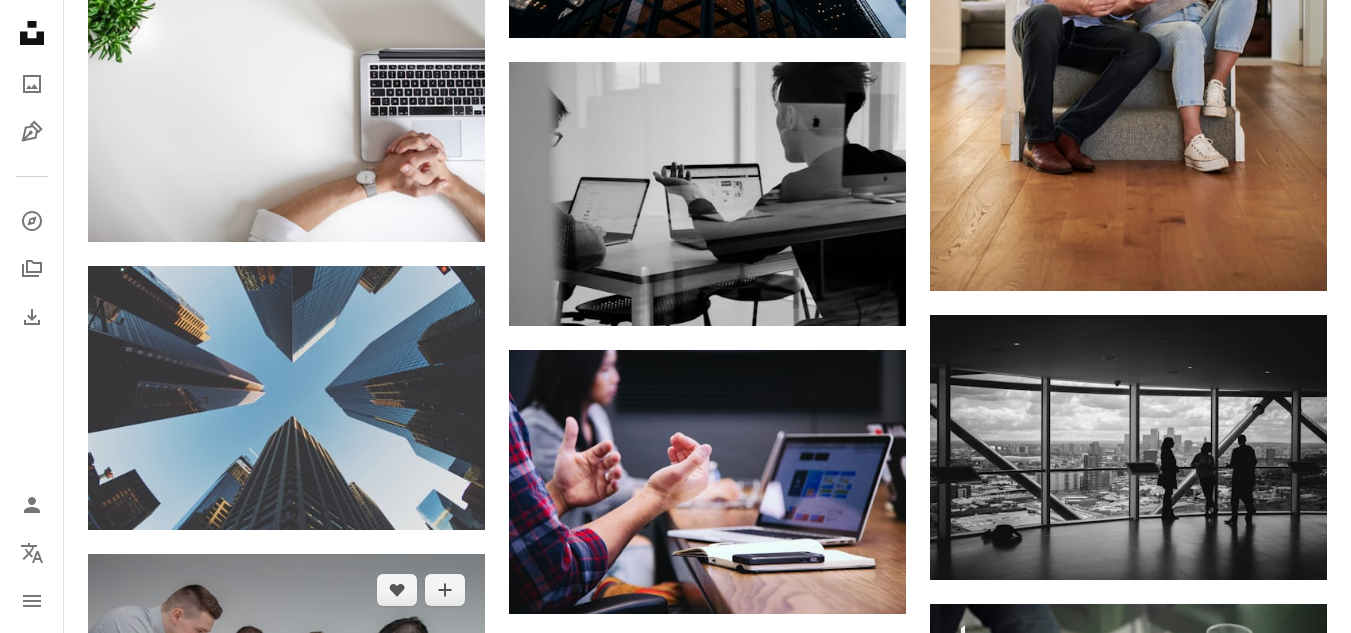 scroll, scrollTop: 2600, scrollLeft: 0, axis: vertical 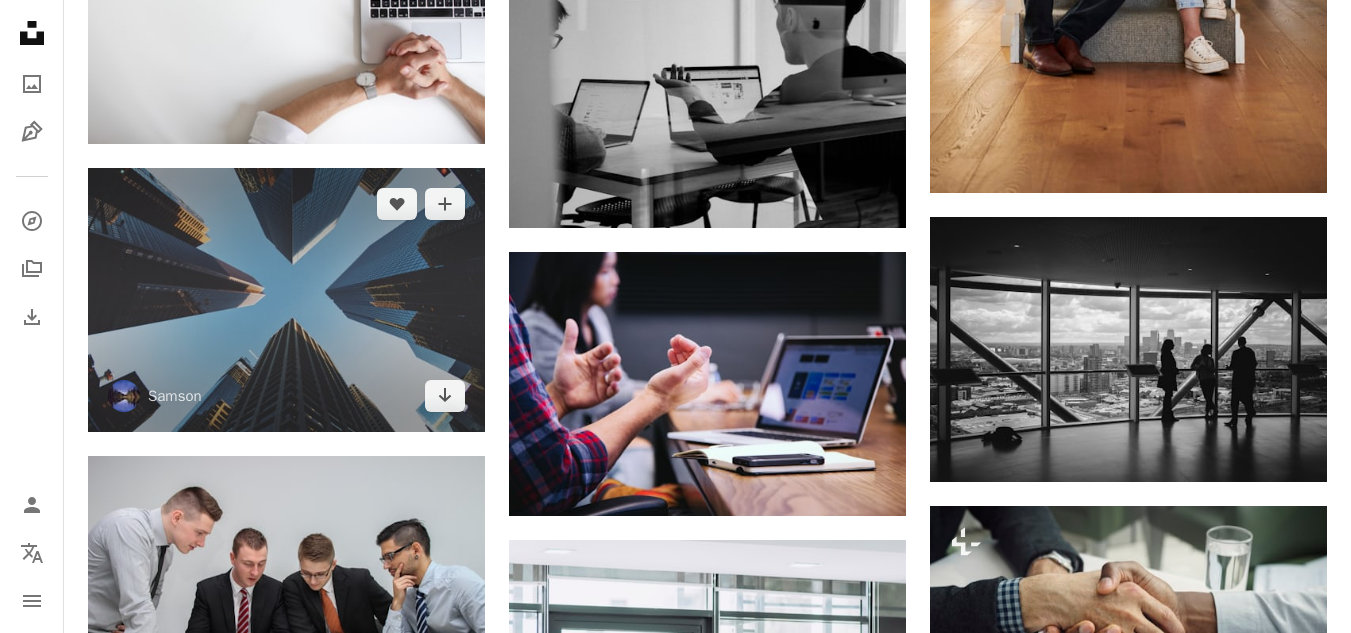 click at bounding box center [286, 300] 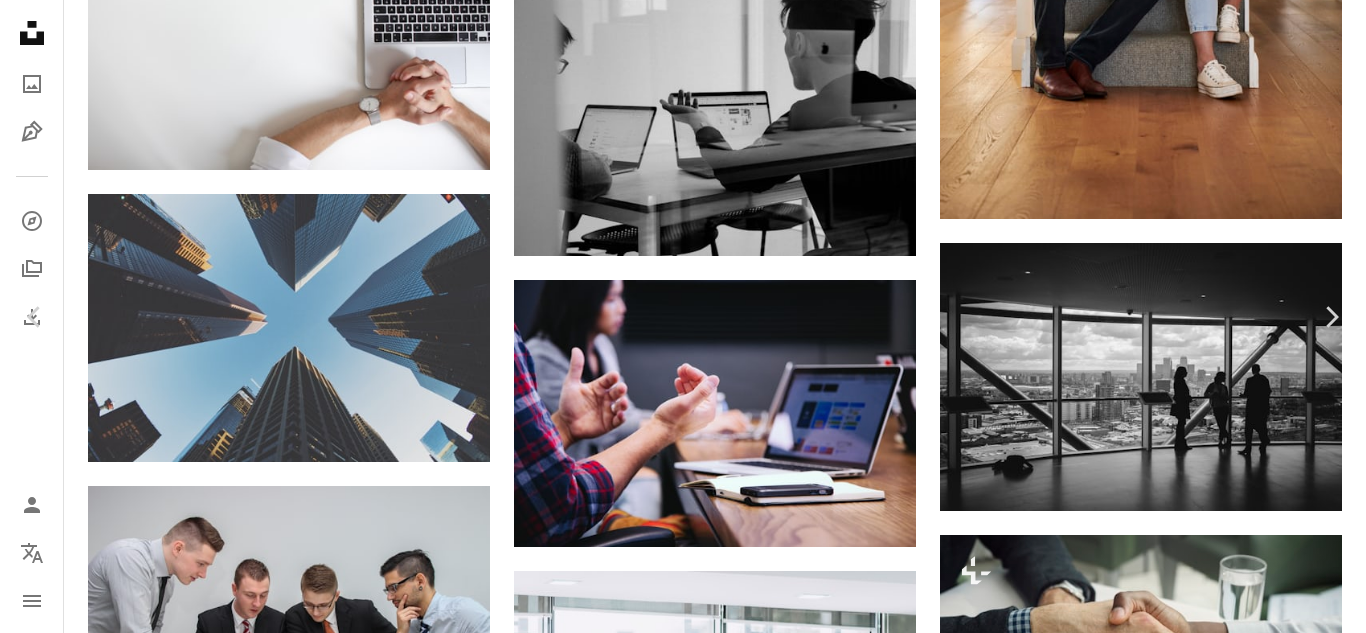 click on "Download free" at bounding box center [1167, 5507] 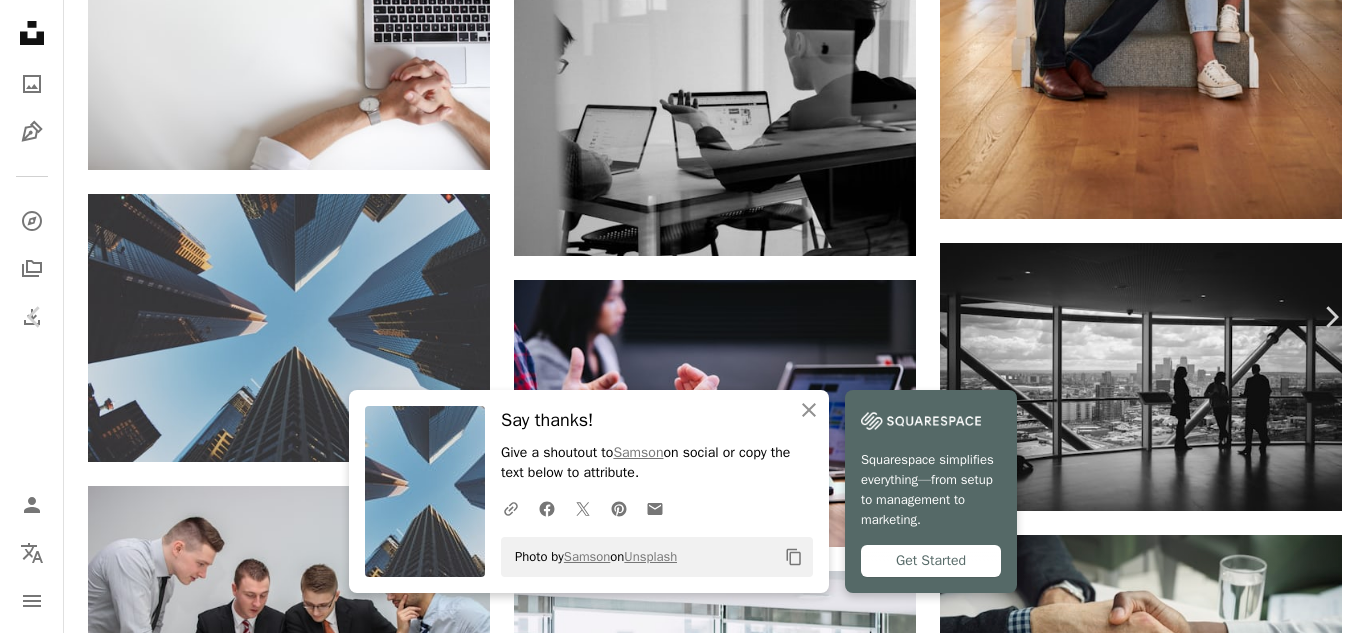 click on "An X shape Chevron left Chevron right An X shape Close Say thanks! Give a shoutout to [PERSON] on social or copy the text below to attribute. A URL sharing icon (chains) Facebook icon X (formerly Twitter) icon Pinterest icon An envelope Photo by [PERSON] on Unsplash Copy content Squarespace simplifies everything—from setup to management to marketing. Get Started [PERSON] [PERSON] A heart A plus sign Edit image Plus sign for Unsplash+ Download free Chevron down Zoom in Views 68,163,031 Downloads 668,477 Featured in Photos A forward-right arrow Share Info icon Info More Actions Tall skyscrapers in [CITY] A map marker [CITY], [COUNTRY] Calendar outlined Published on May 10, 2016 Camera Canon, EOS REBEL T5i Safety Free to use under the Unsplash License office building city blue architecture cross urban window corporate glass city wallpaper skyscraper financial line modern tower structure downtown high tall Creative Commons images Browse premium related images on iStock | View more on iStock ↗" at bounding box center (683, 5776) 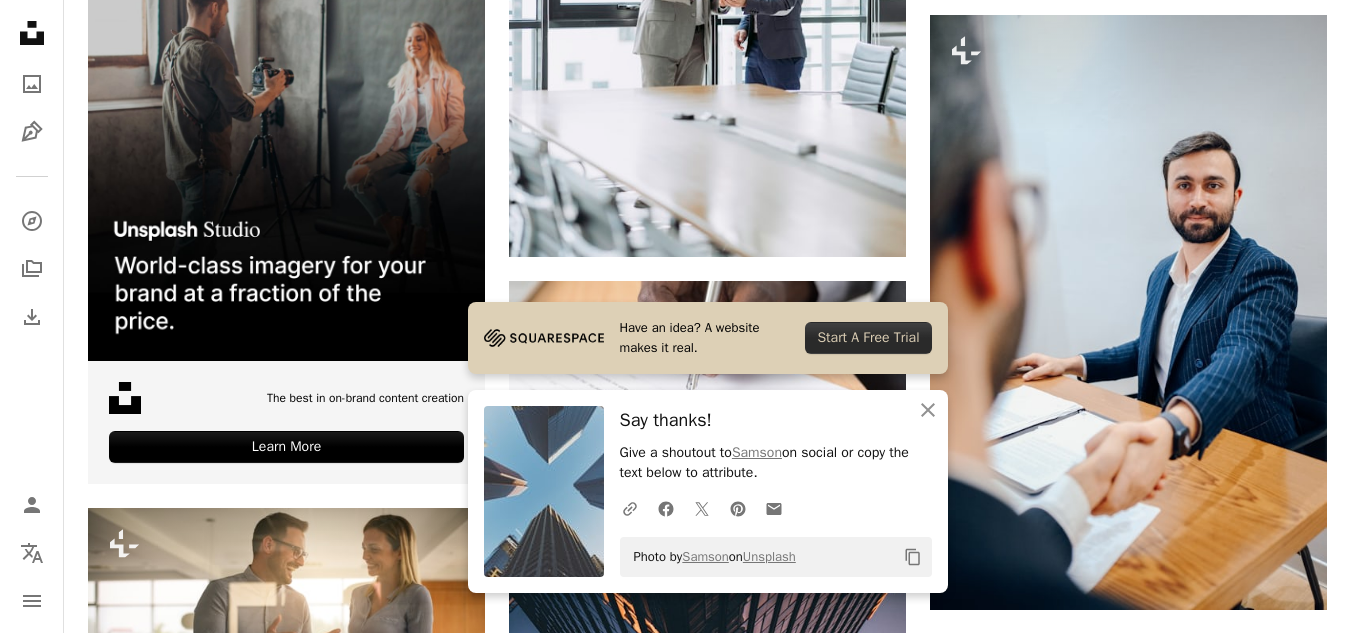 scroll, scrollTop: 3400, scrollLeft: 0, axis: vertical 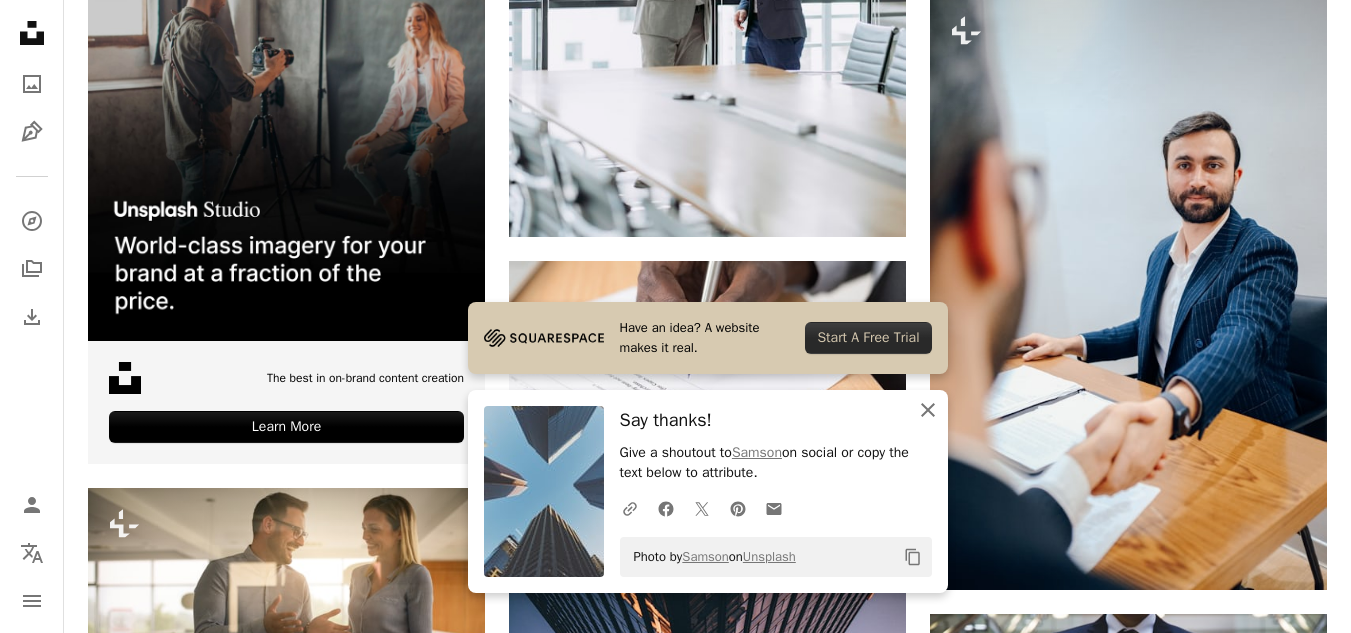 click 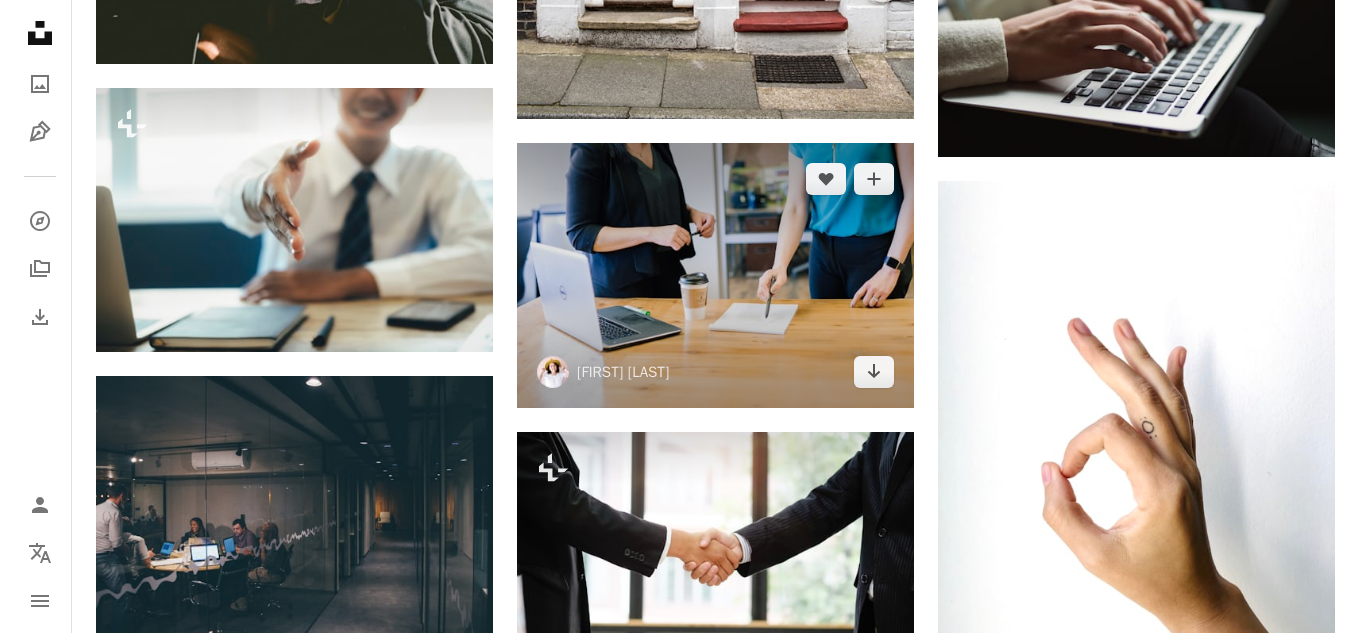 scroll, scrollTop: 6400, scrollLeft: 0, axis: vertical 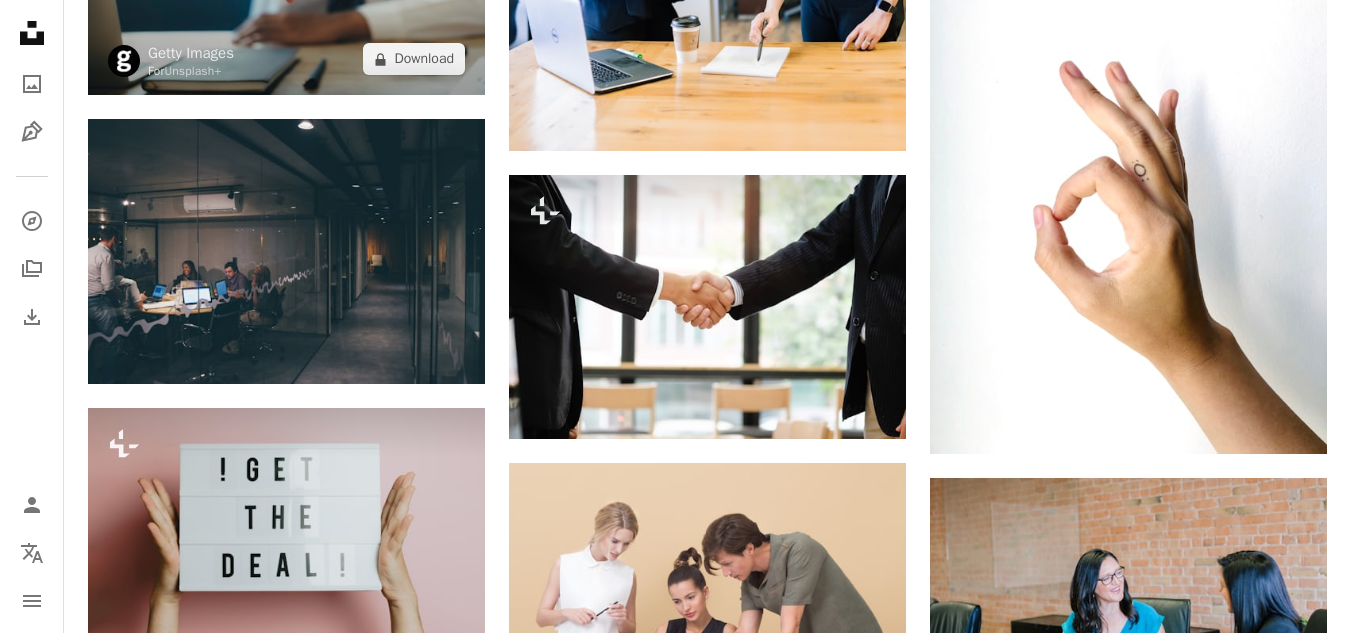 click at bounding box center (286, -37) 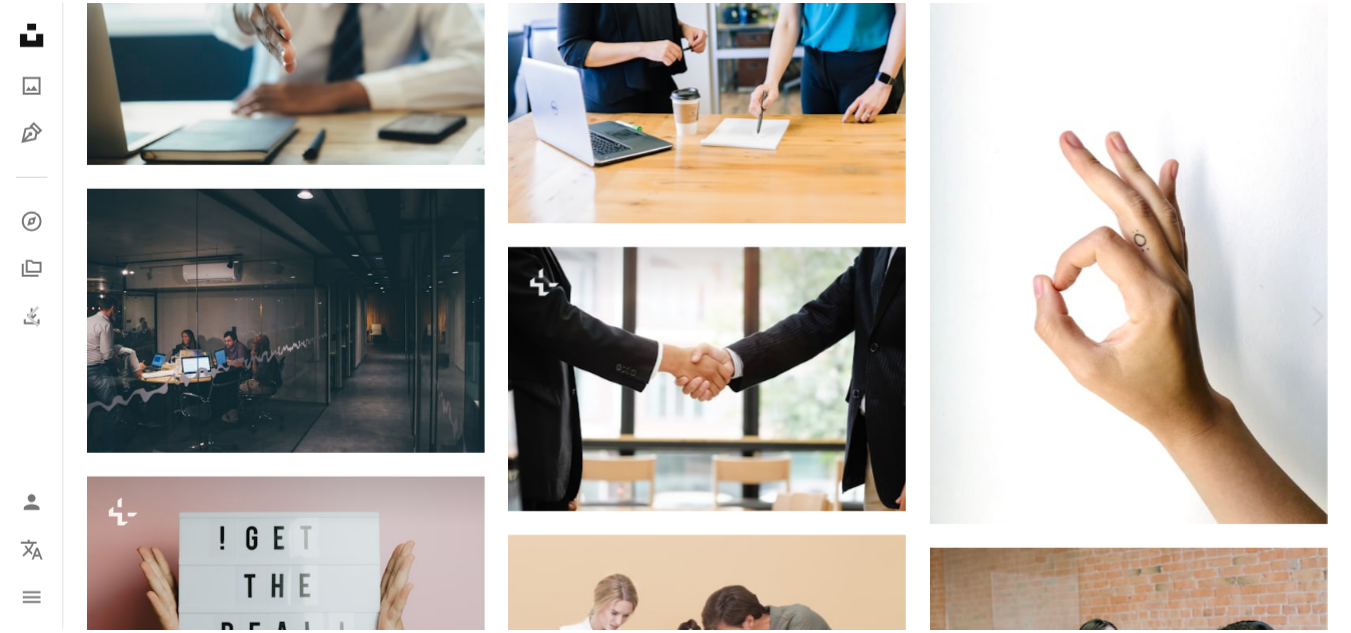 scroll, scrollTop: 4101, scrollLeft: 0, axis: vertical 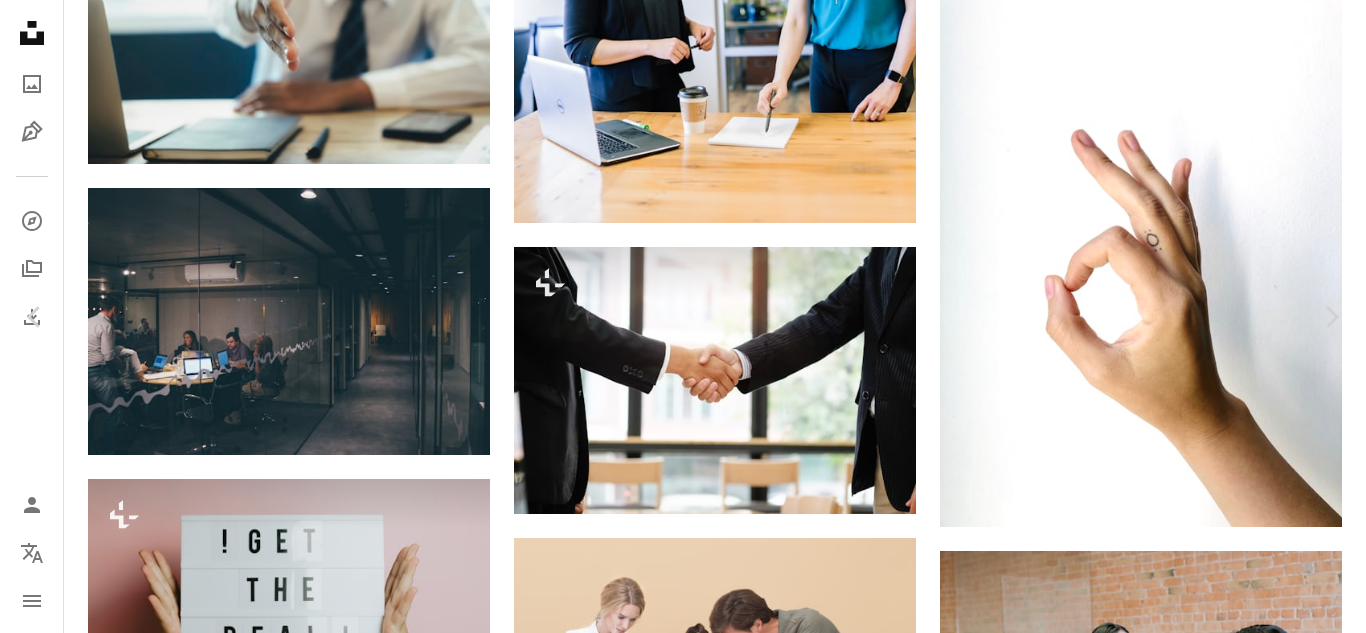 click on "An X shape Chevron left Chevron right Getty Images For Unsplash+ A heart A plus sign Edit image Plus sign for Unsplash+ A lock Download Zoom in A forward-right arrow Share More Actions Calendar outlined Published on August 25, 2022 Safety Licensed under the Unsplash+ License office hand handshake interview lens flare one person corporate business new business grey Free stock photos Related images Plus sign for Unsplash+ A heart A plus sign Getty Images For Unsplash+ A lock Download Plus sign for Unsplash+ A heart A plus sign Getty Images For Unsplash+ A lock Download Plus sign for Unsplash+ A heart A plus sign Getty Images For Unsplash+ A lock Download Plus sign for Unsplash+ A heart A plus sign Getty Images For Unsplash+ A lock Download Plus sign for Unsplash+ A heart A plus sign Getty Images For Unsplash+ A lock Download Plus sign for Unsplash+ A heart A plus sign Getty Images For Unsplash+ A lock Download Plus sign for Unsplash+ A heart A plus sign Getty Images For Unsplash+ A lock" at bounding box center [683, 4710] 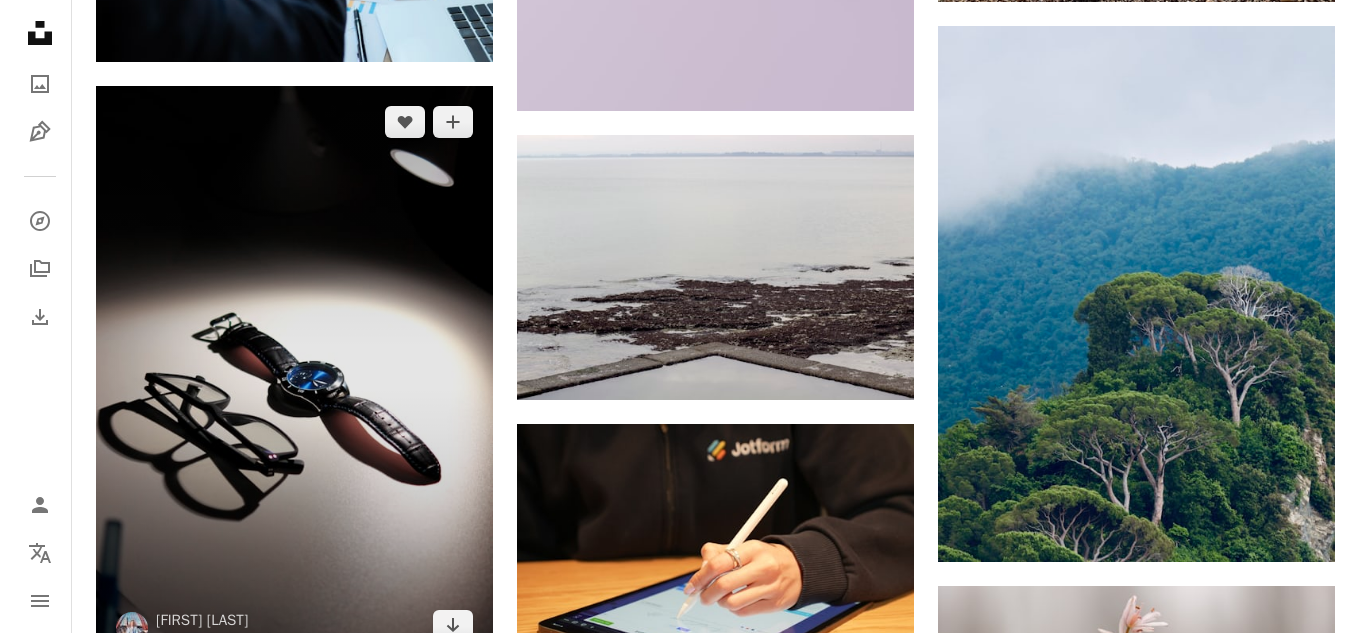 scroll, scrollTop: 16400, scrollLeft: 0, axis: vertical 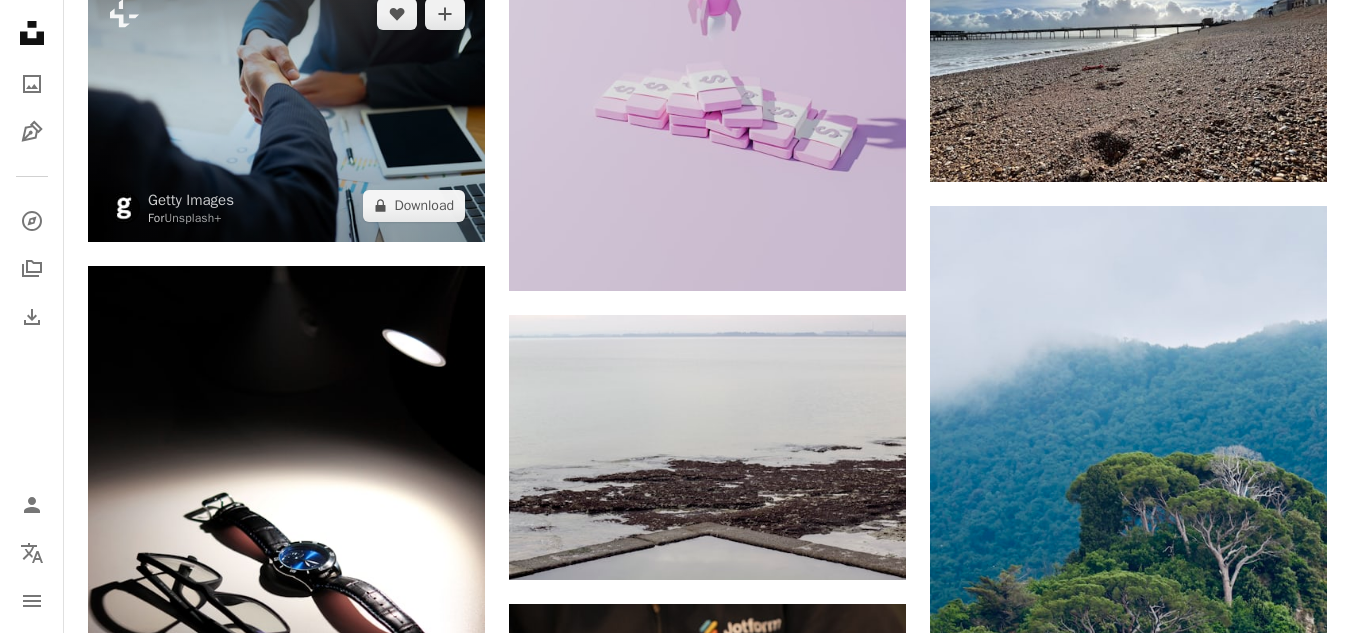 click at bounding box center [286, 110] 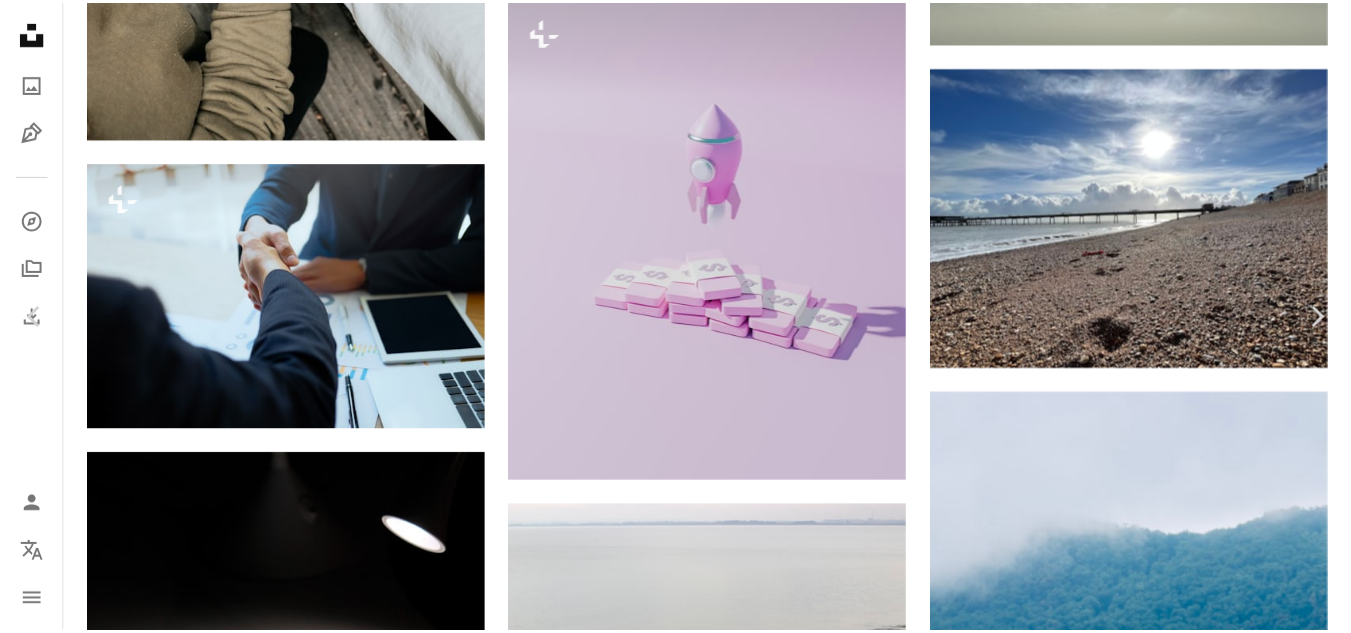 scroll, scrollTop: 6800, scrollLeft: 0, axis: vertical 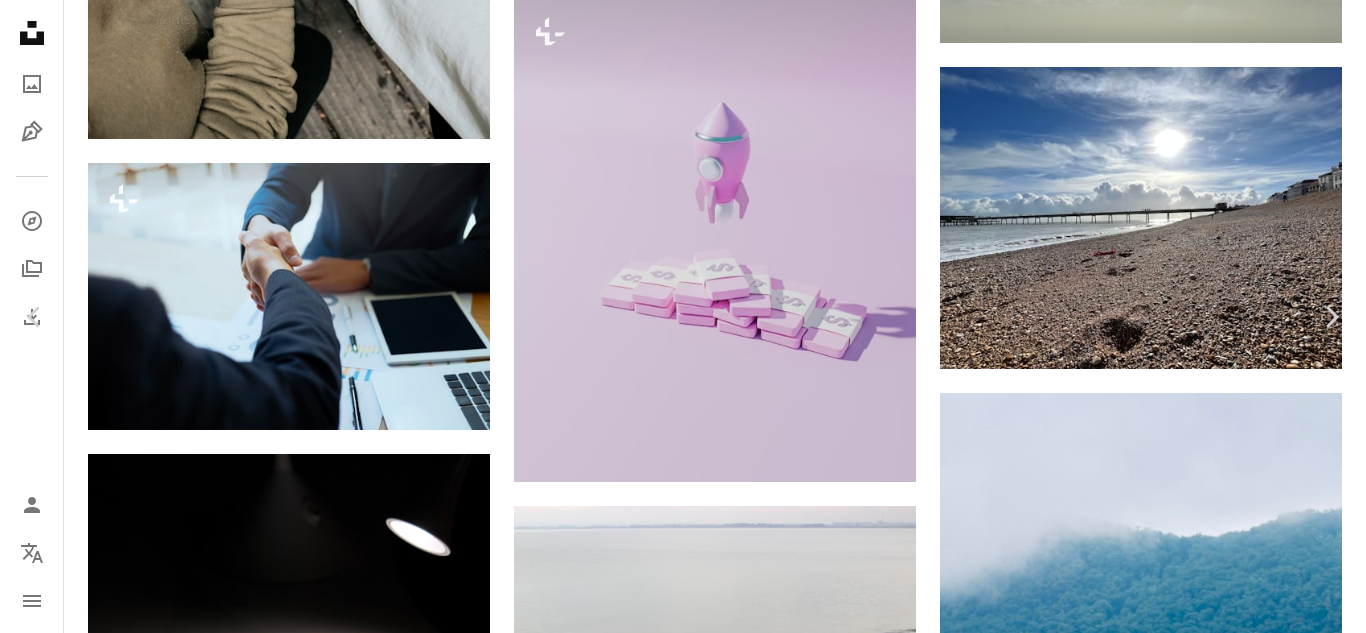 click on "[FIRST] [LAST]" at bounding box center [683, 4560] 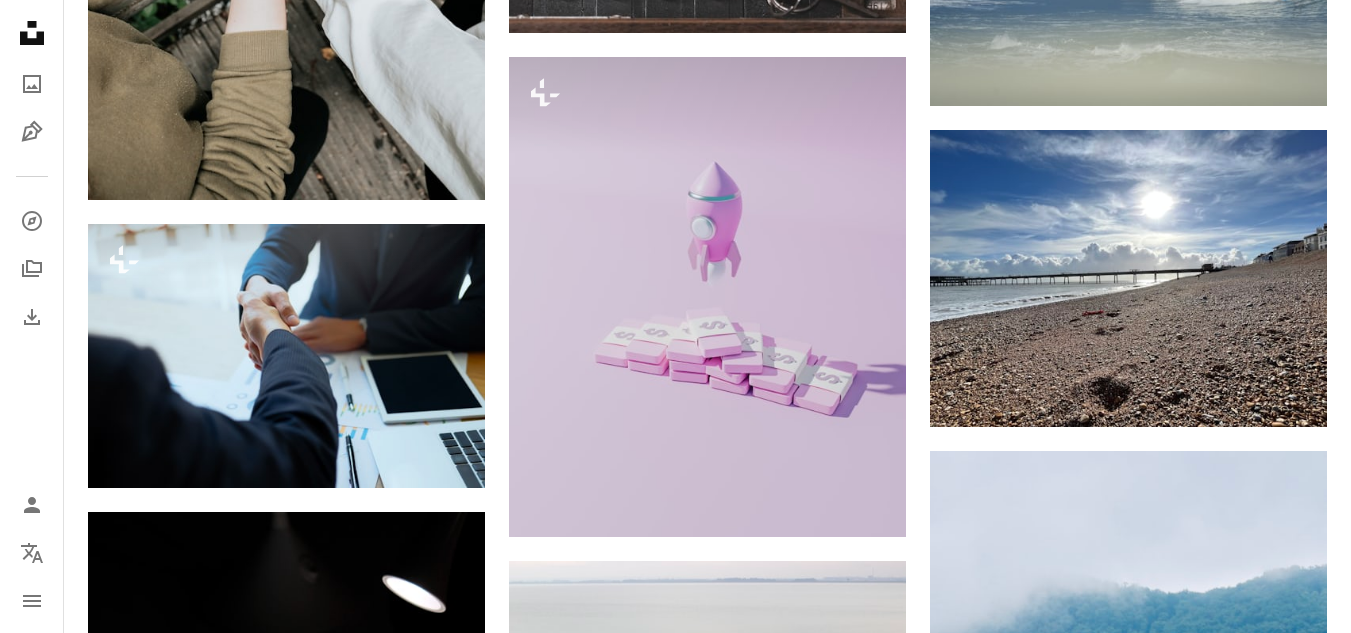 scroll, scrollTop: 15700, scrollLeft: 0, axis: vertical 